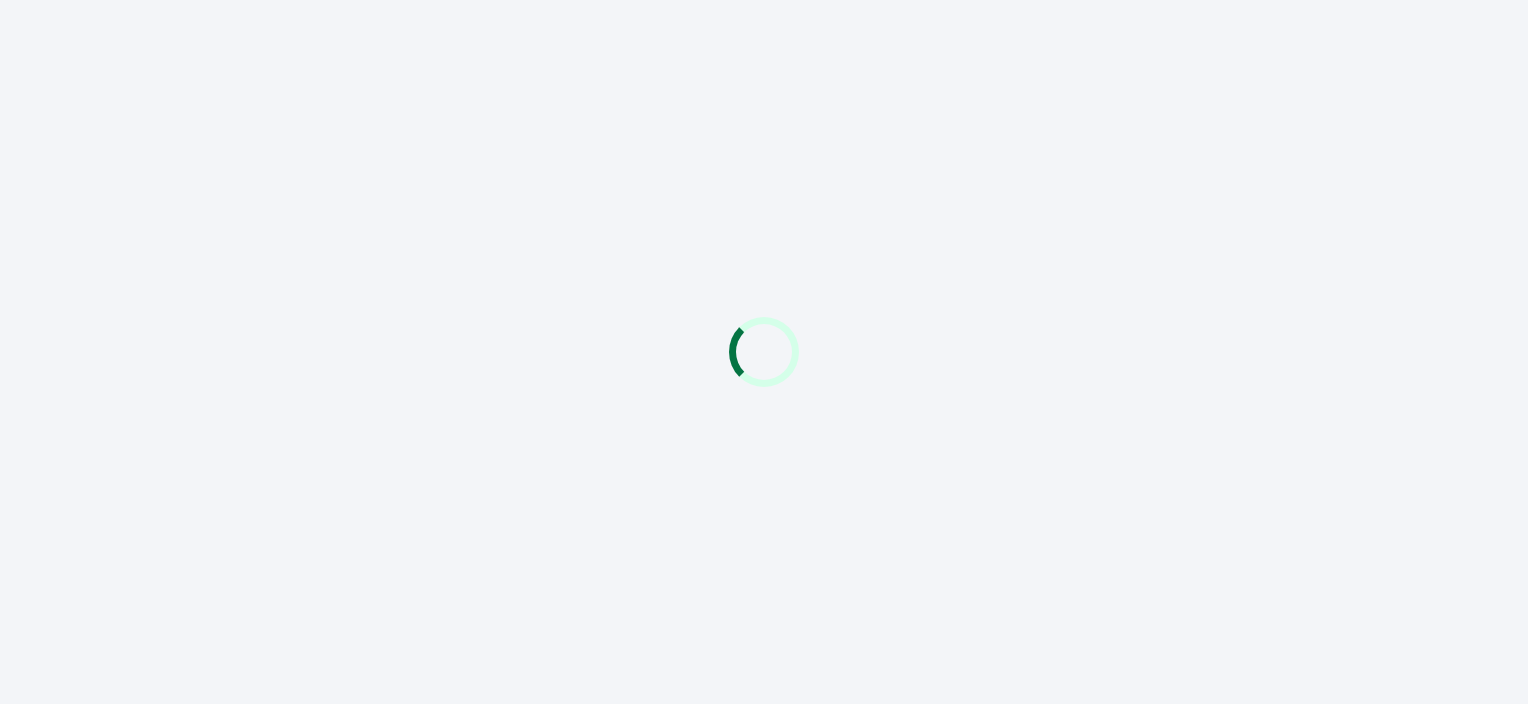 scroll, scrollTop: 0, scrollLeft: 0, axis: both 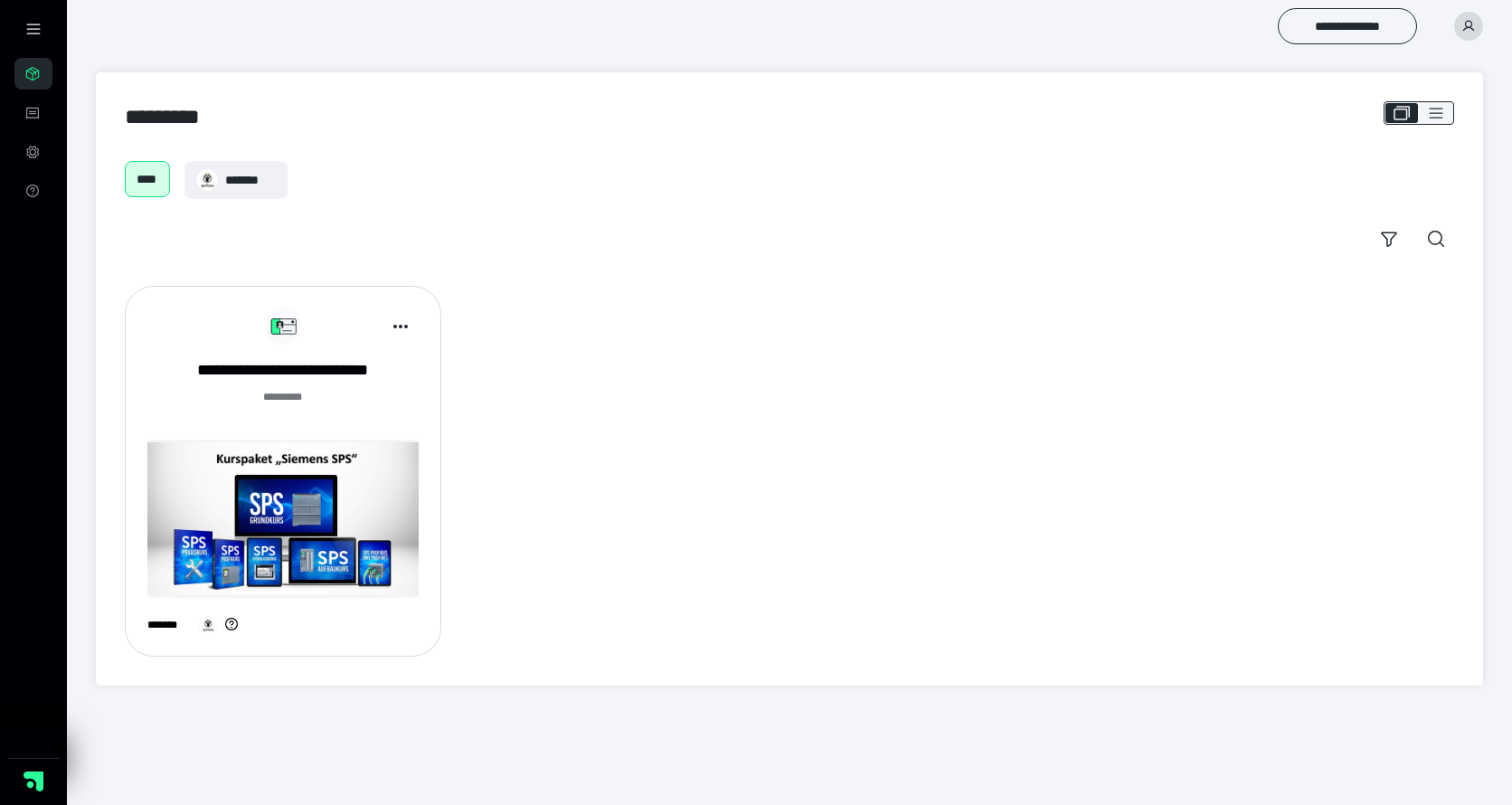 click at bounding box center [283, 518] 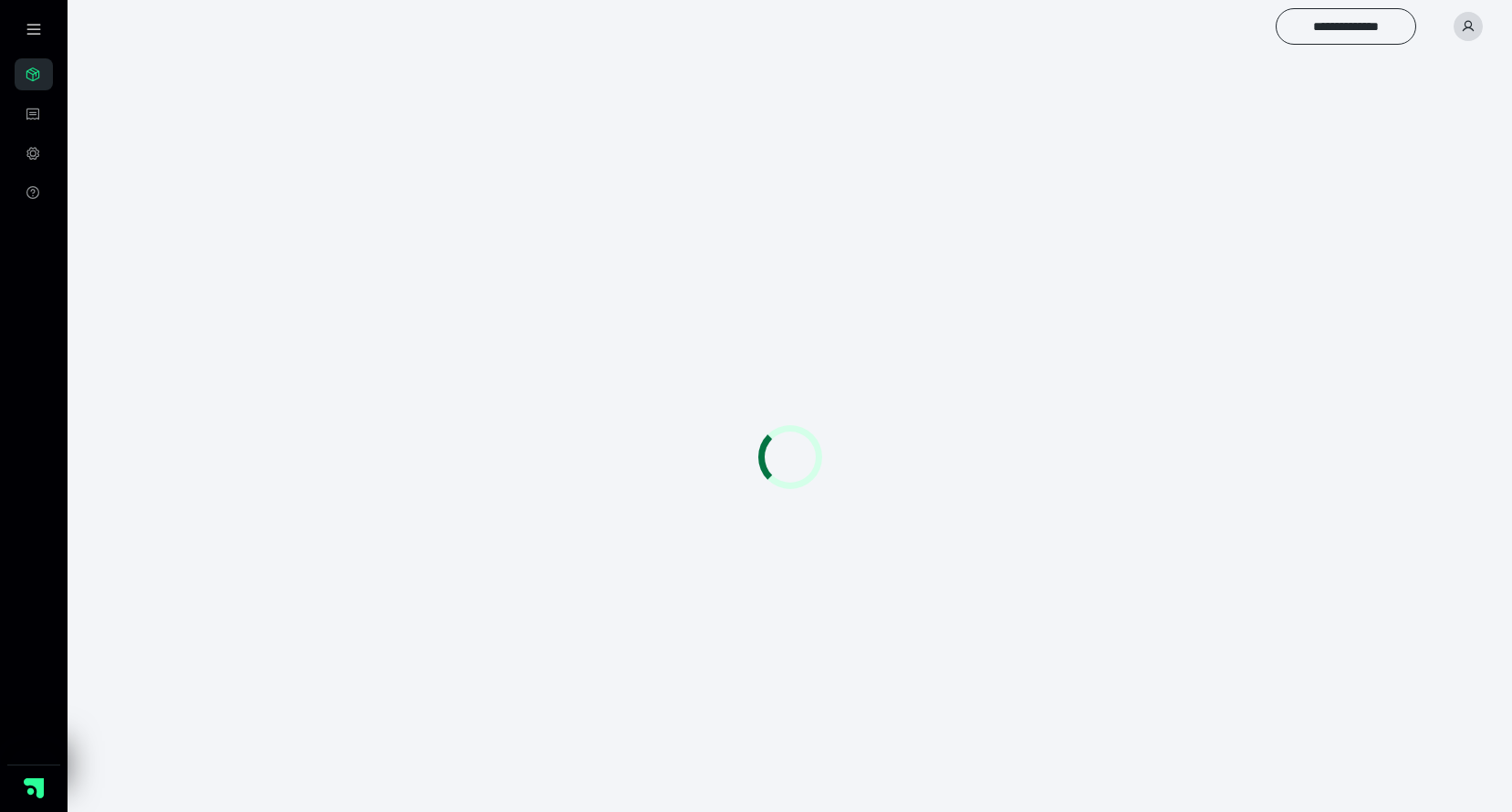 scroll, scrollTop: 0, scrollLeft: 0, axis: both 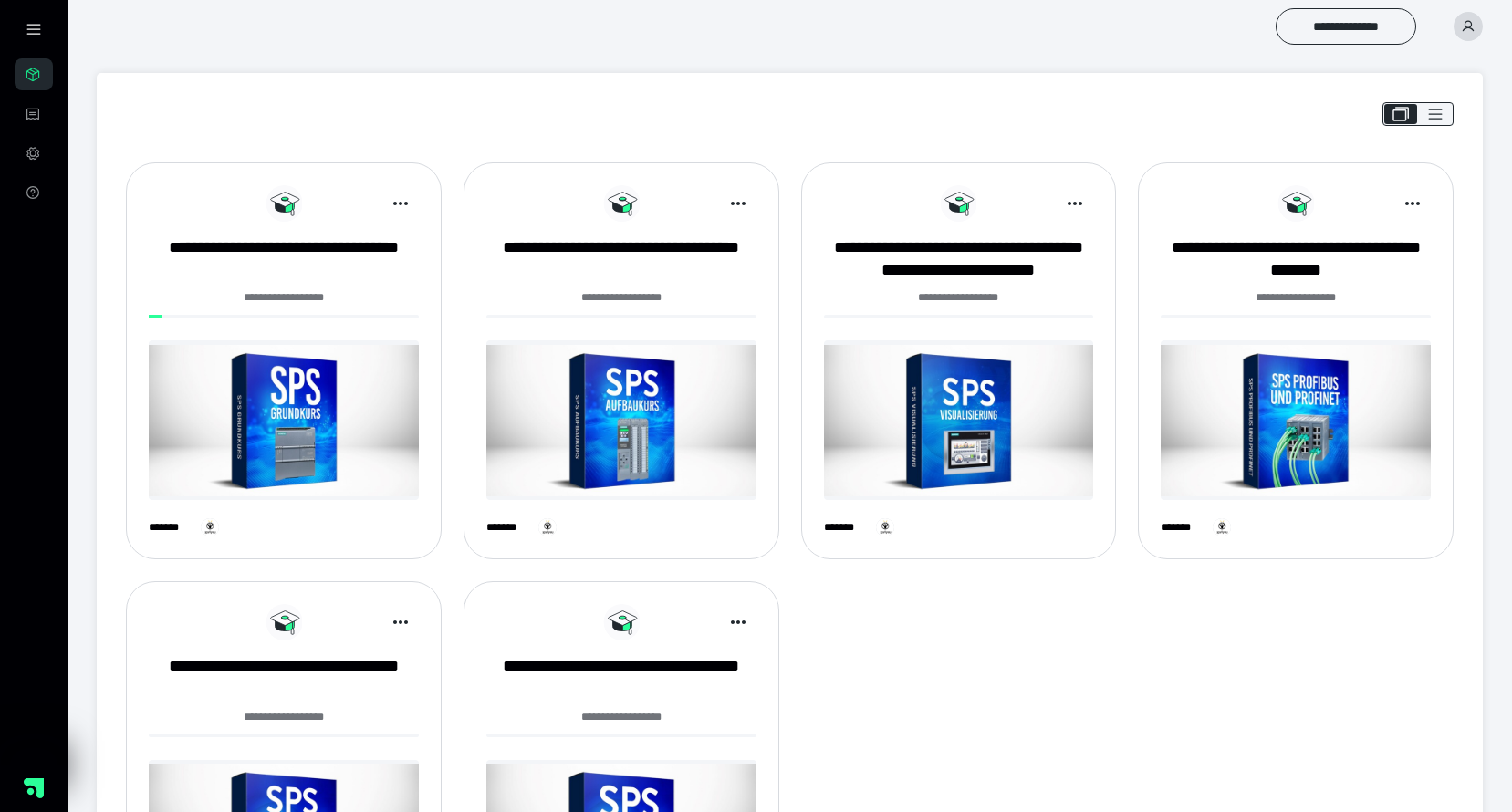 click at bounding box center [284, 420] 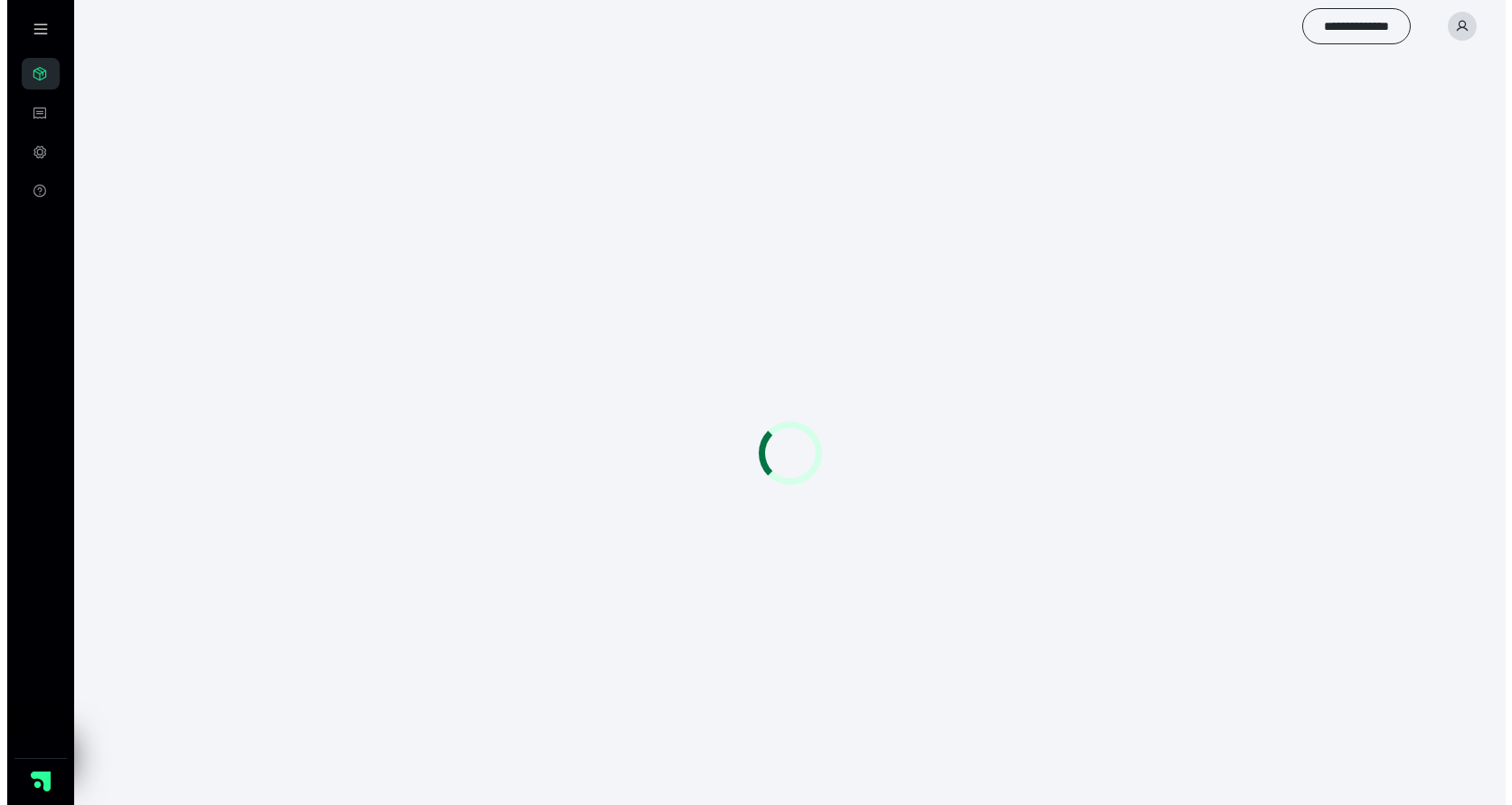 scroll, scrollTop: 0, scrollLeft: 0, axis: both 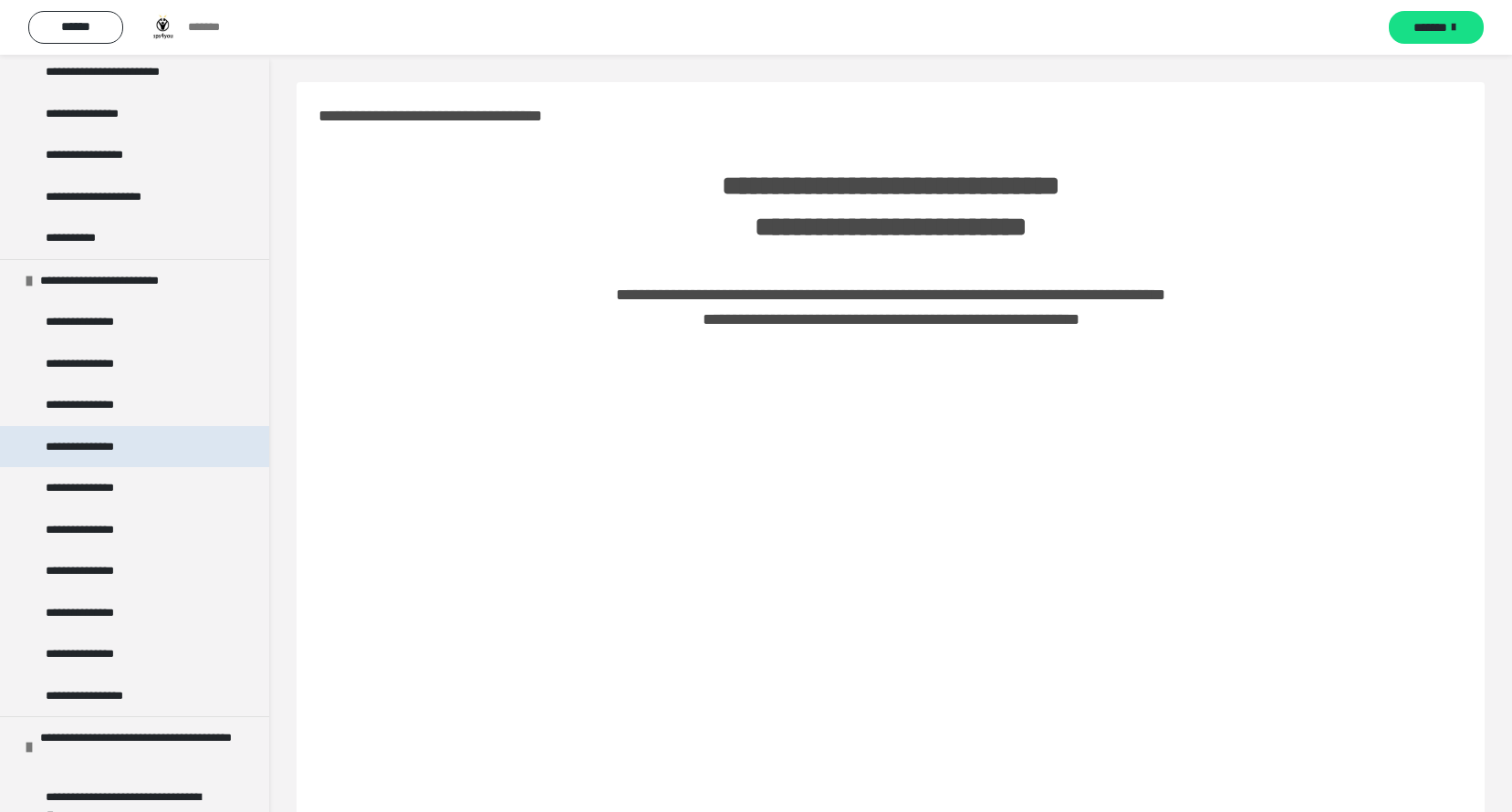 click on "**********" at bounding box center [90, 447] 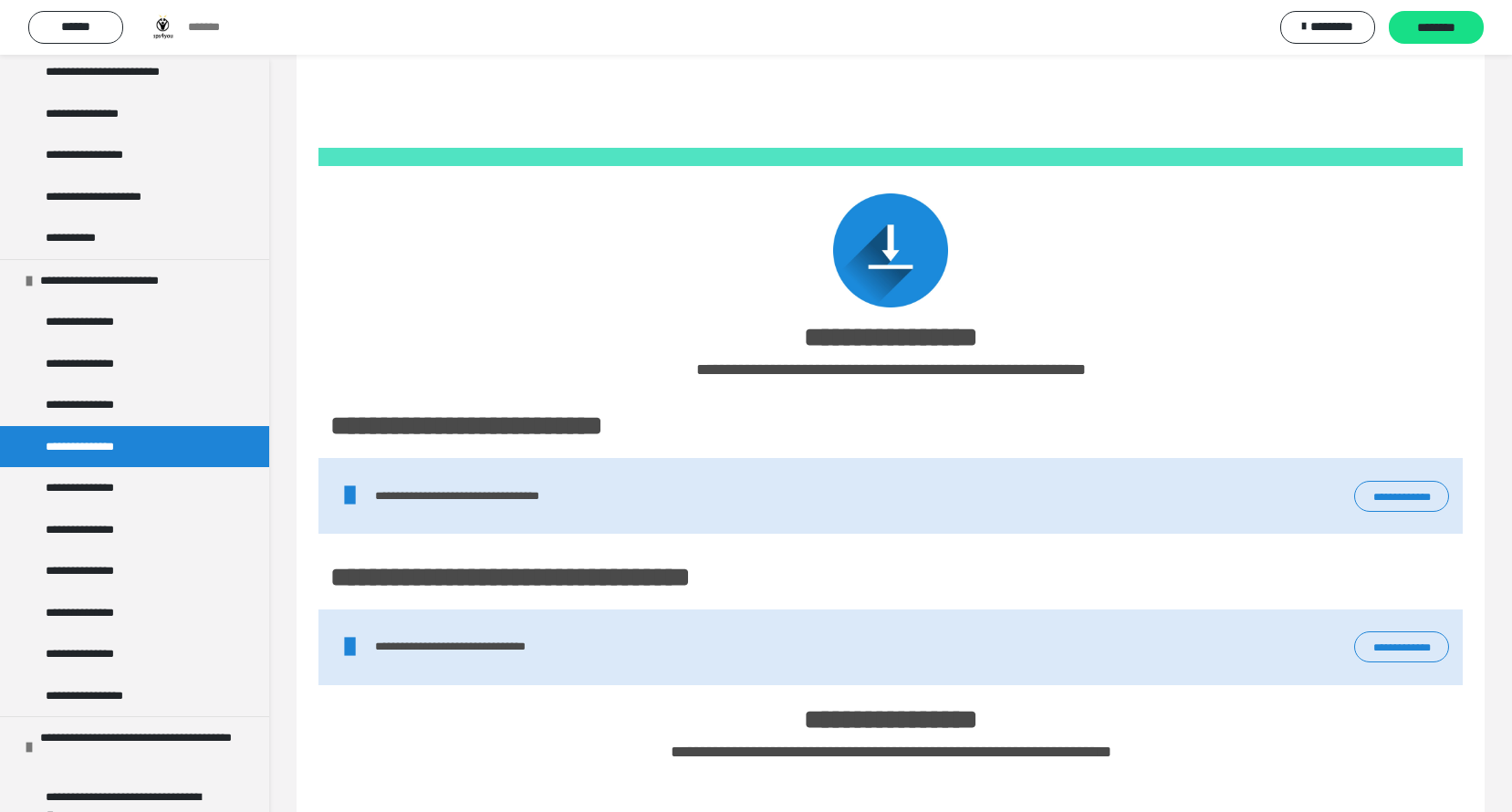 scroll, scrollTop: 1095, scrollLeft: 0, axis: vertical 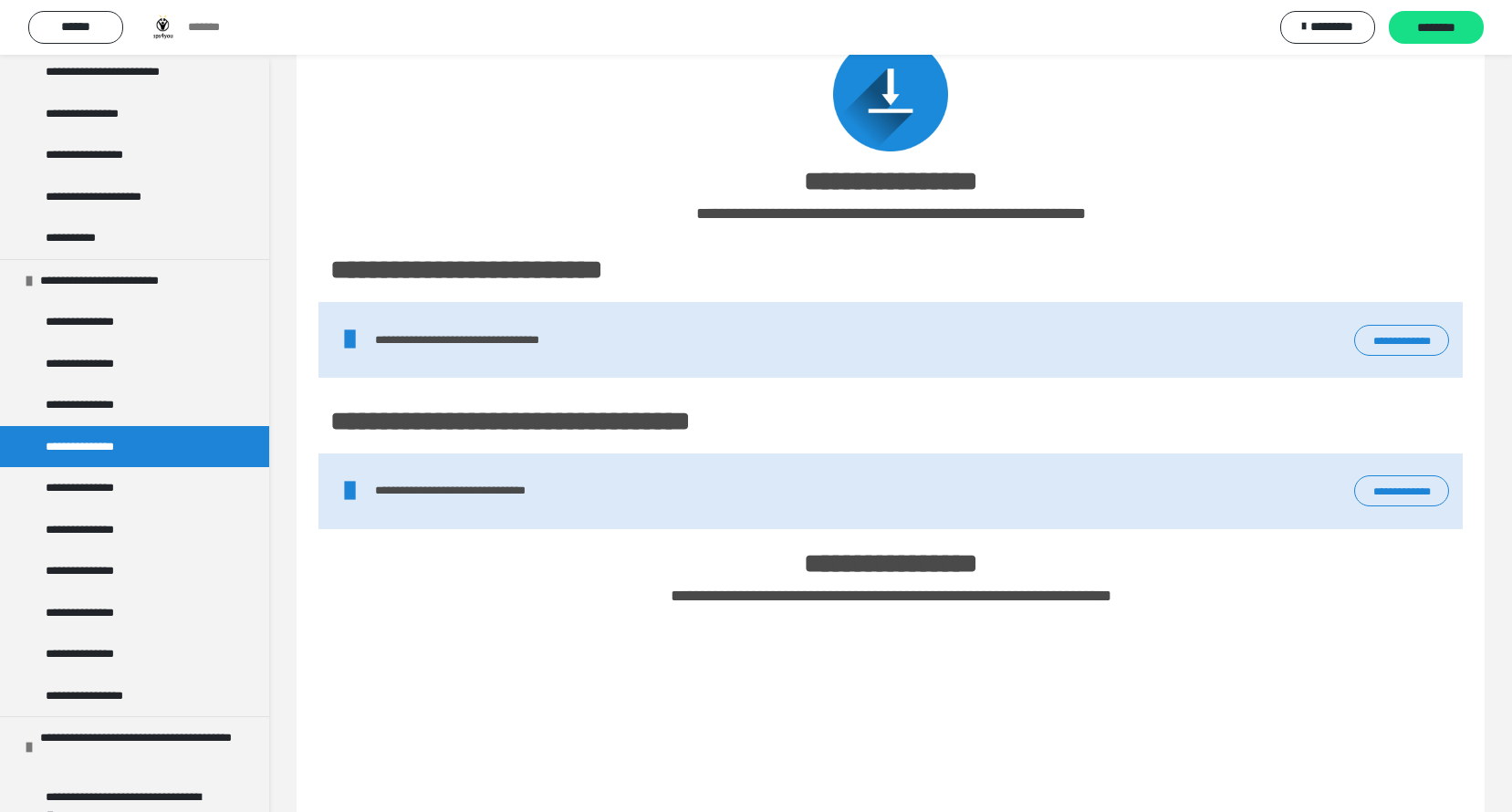 click on "**********" at bounding box center [1402, 340] 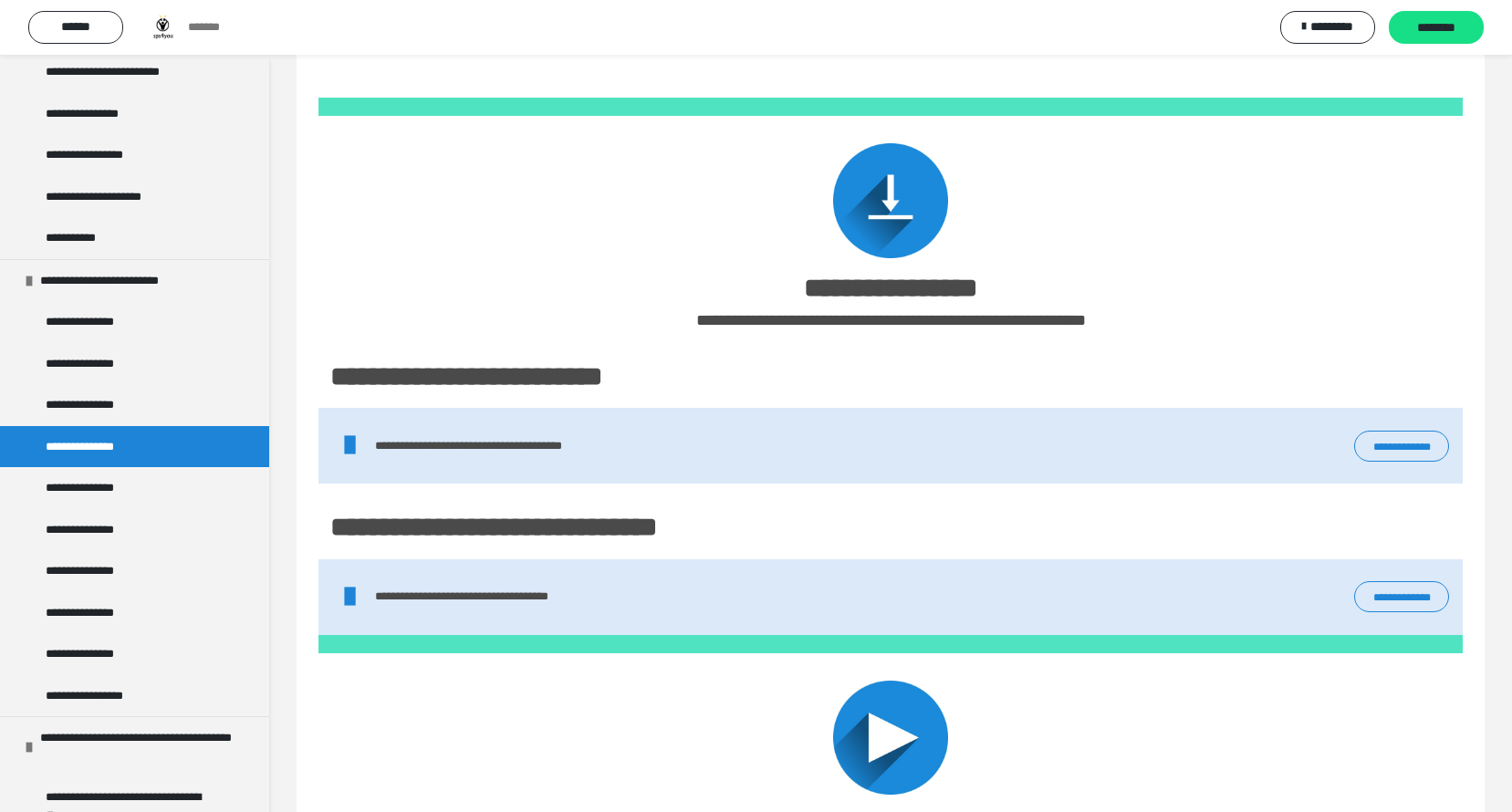 scroll, scrollTop: 2463, scrollLeft: 0, axis: vertical 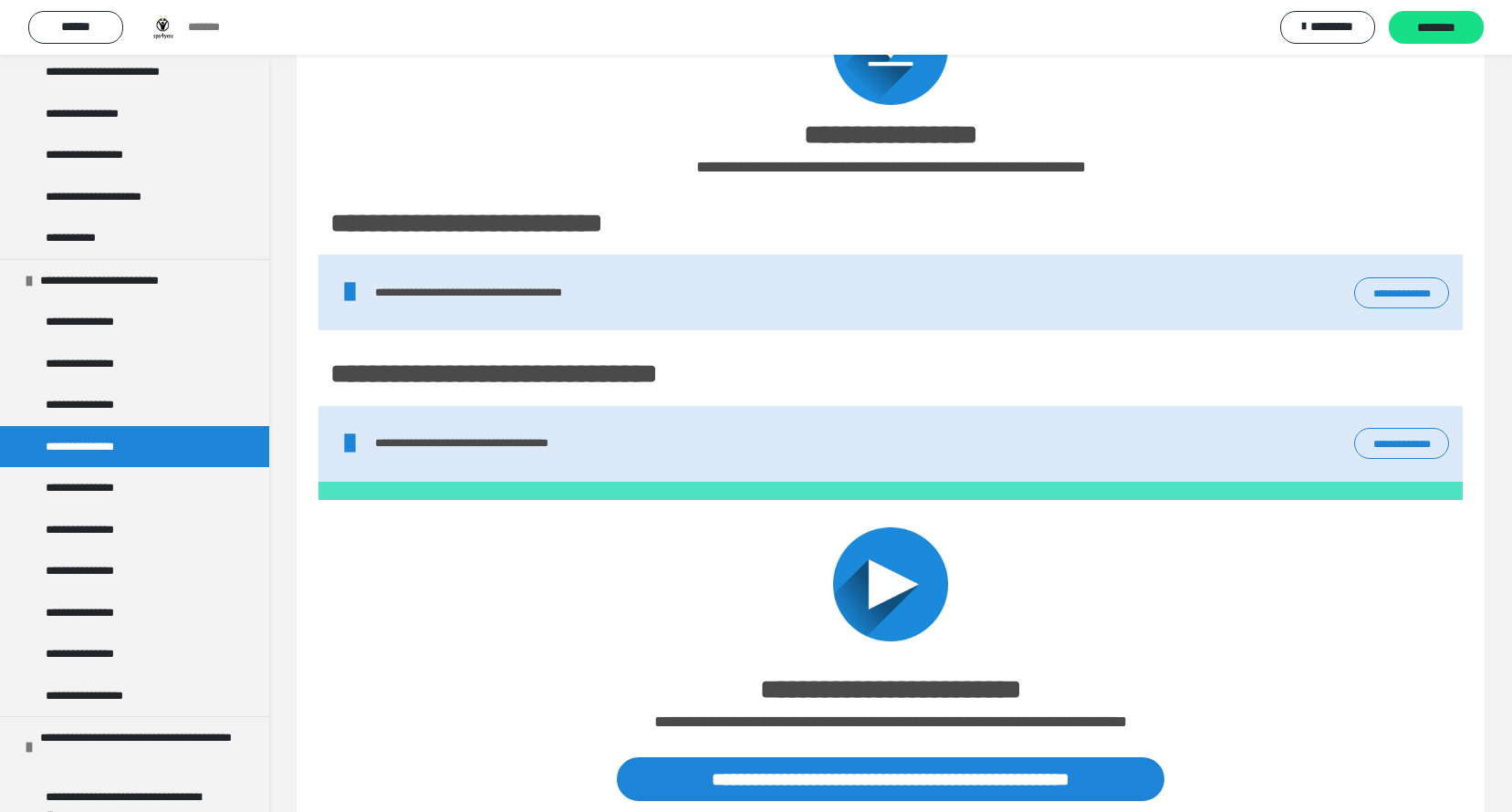 click on "**********" at bounding box center [1402, 293] 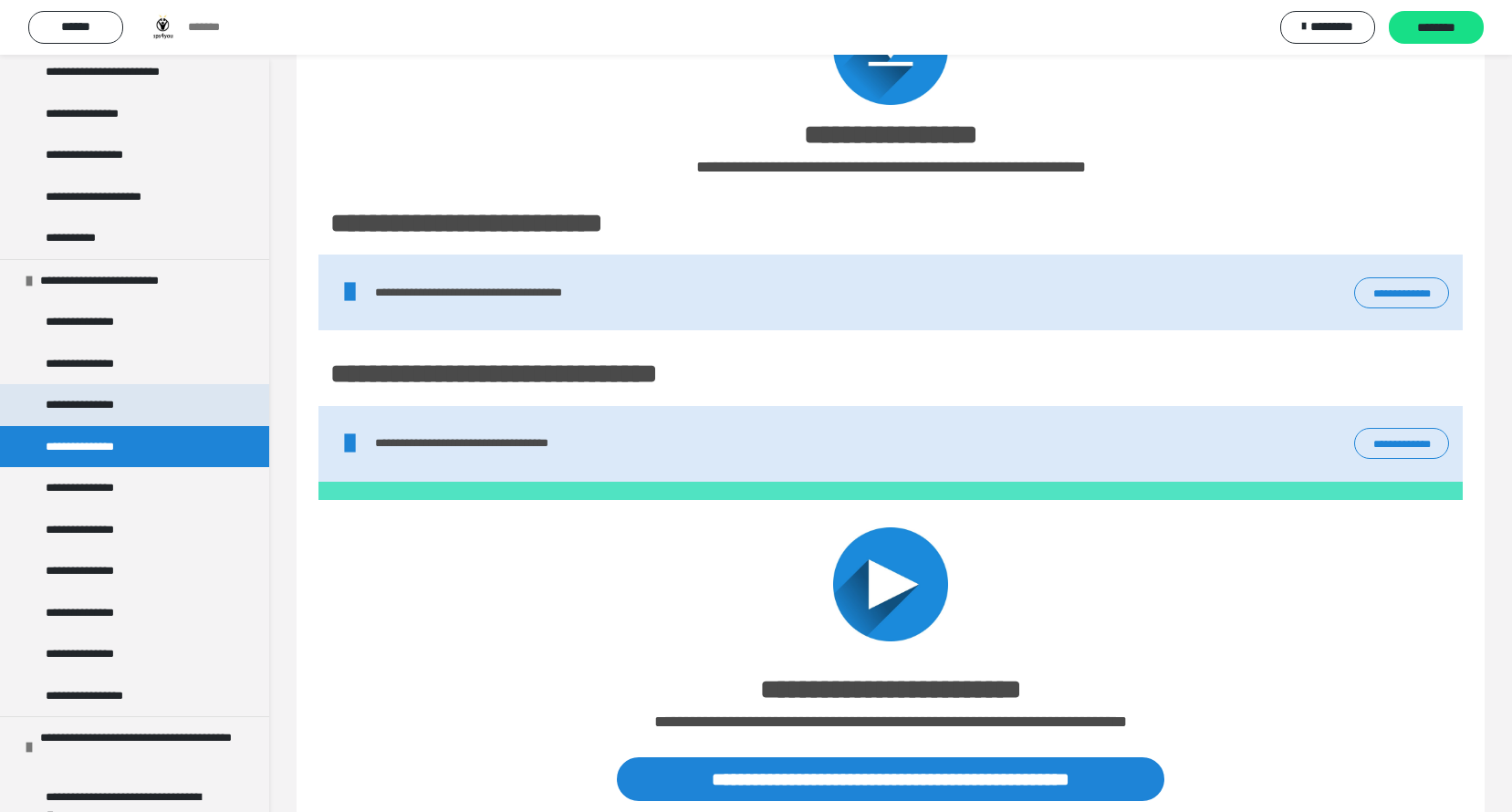 click on "**********" at bounding box center [89, 405] 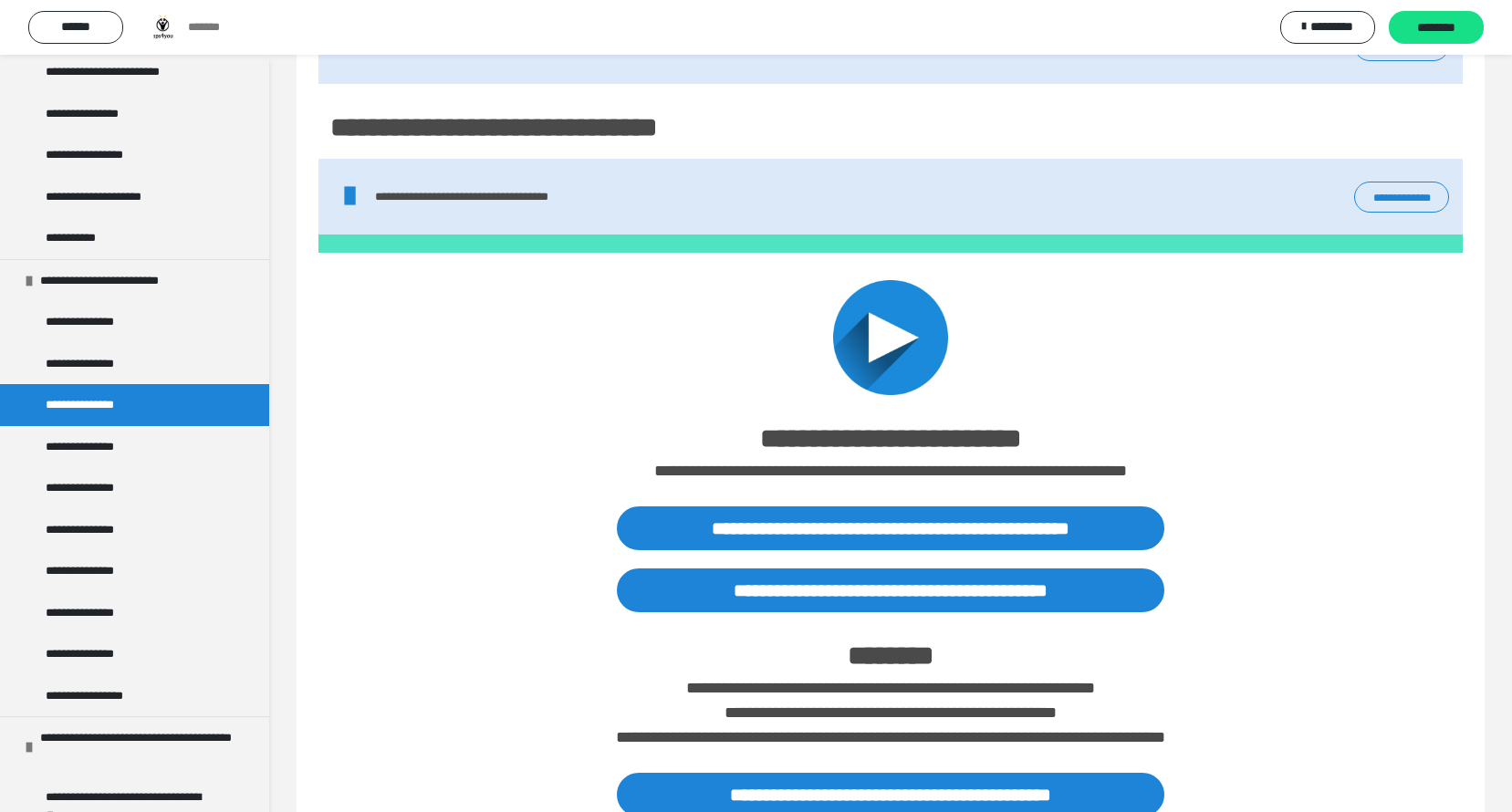 drag, startPoint x: 113, startPoint y: 406, endPoint x: 158, endPoint y: 409, distance: 45.09989 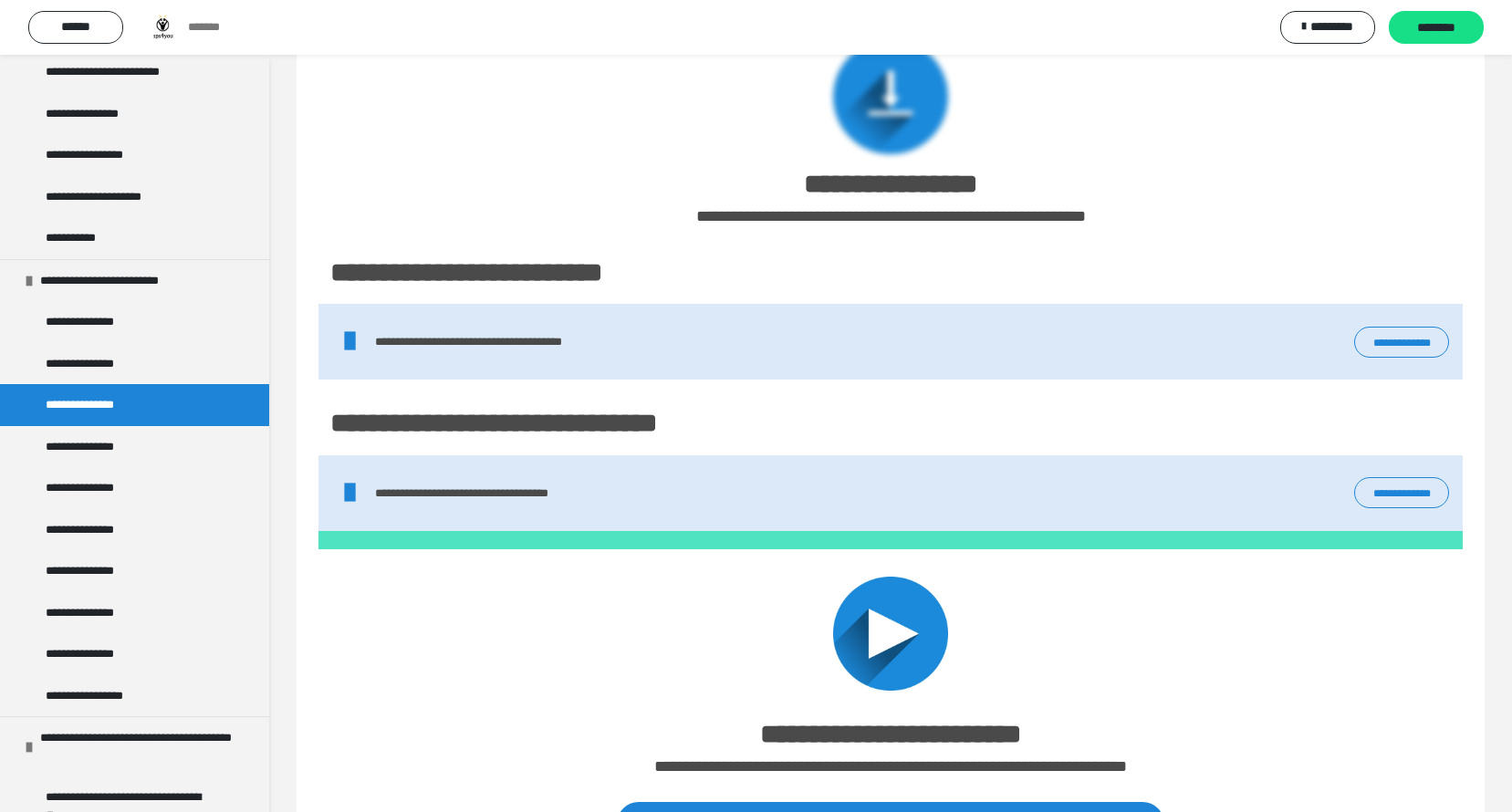 scroll, scrollTop: 2361, scrollLeft: 0, axis: vertical 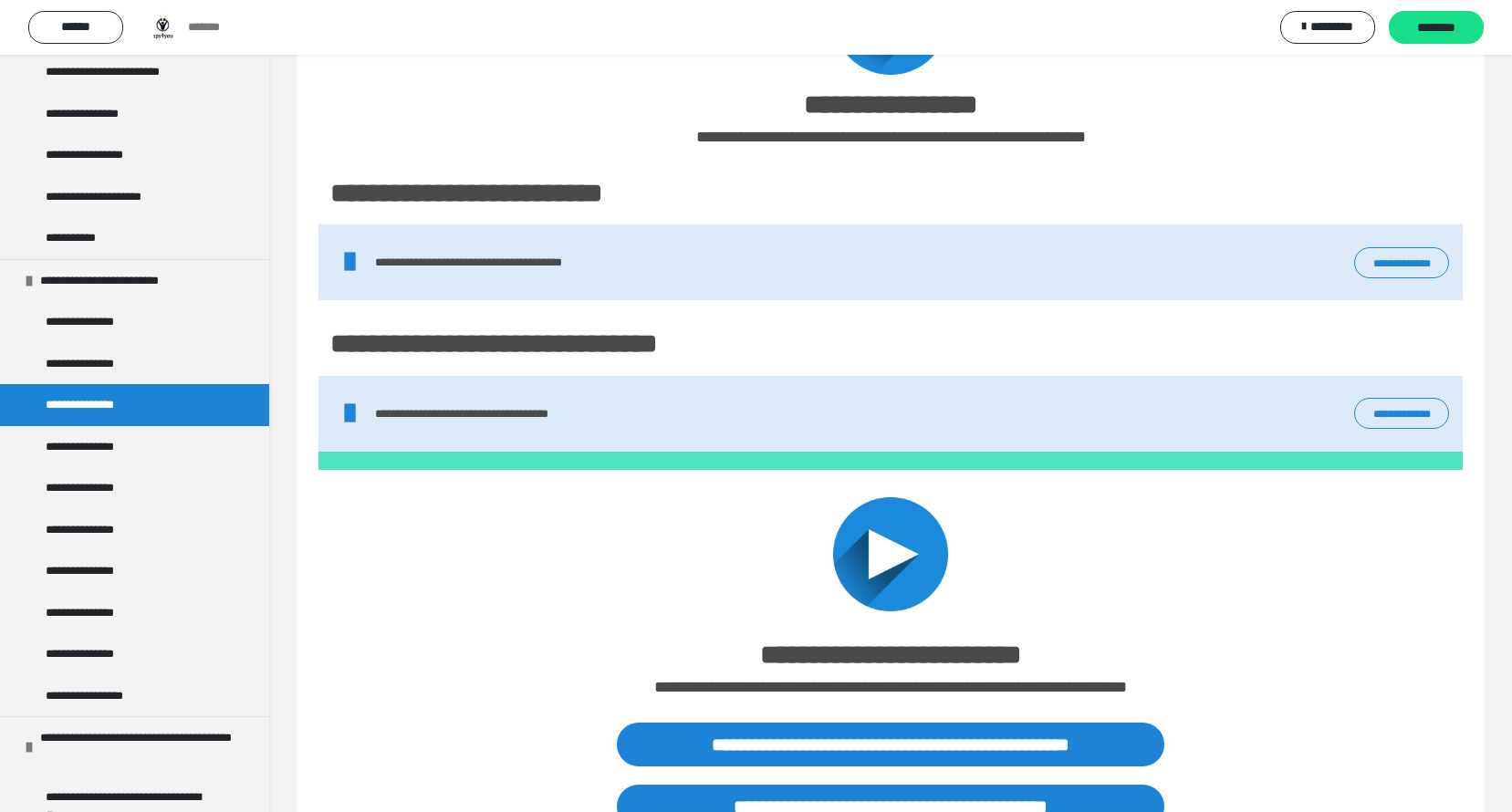 click on "**********" at bounding box center [1402, 263] 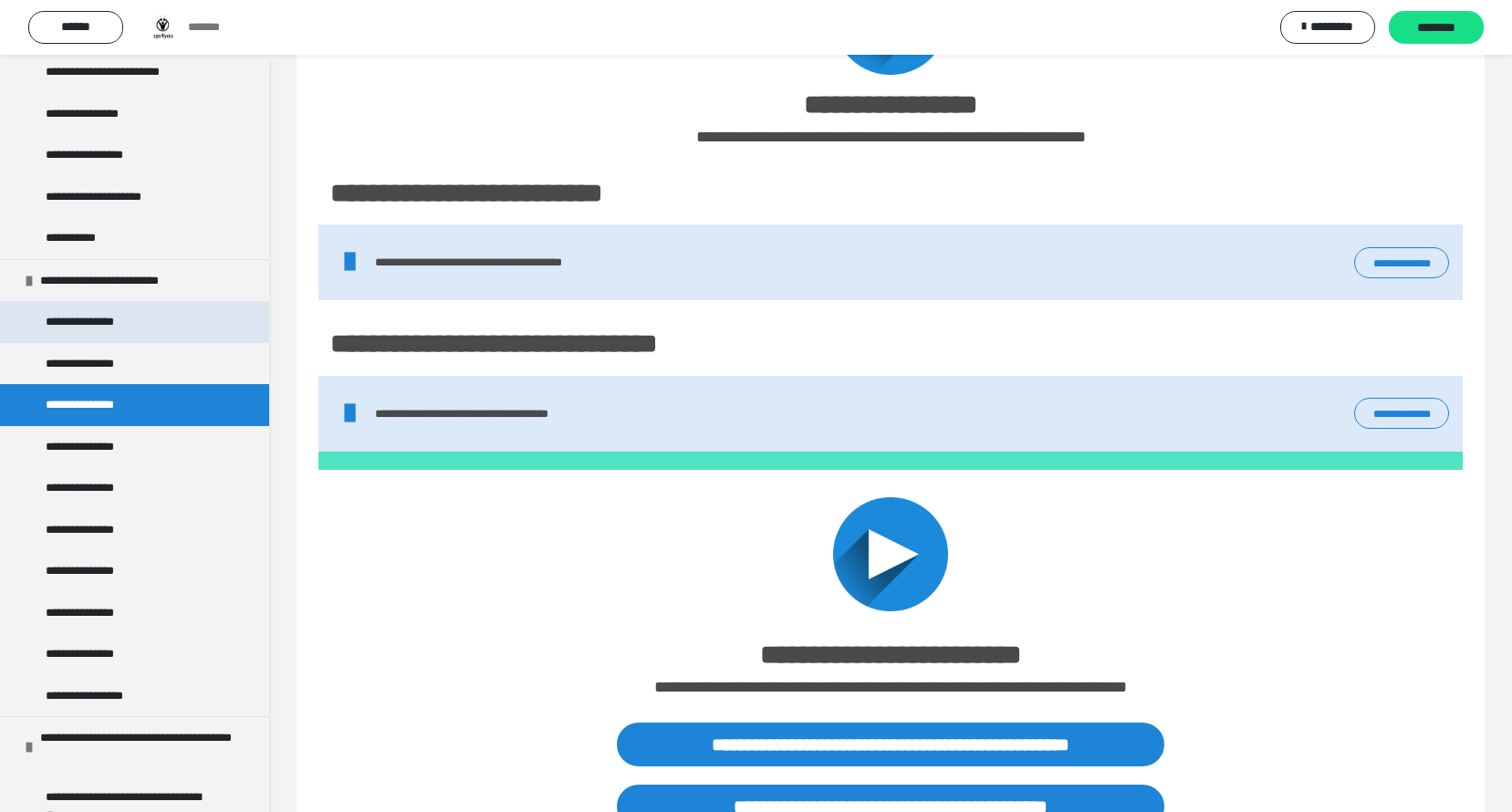 click on "**********" at bounding box center [87, 322] 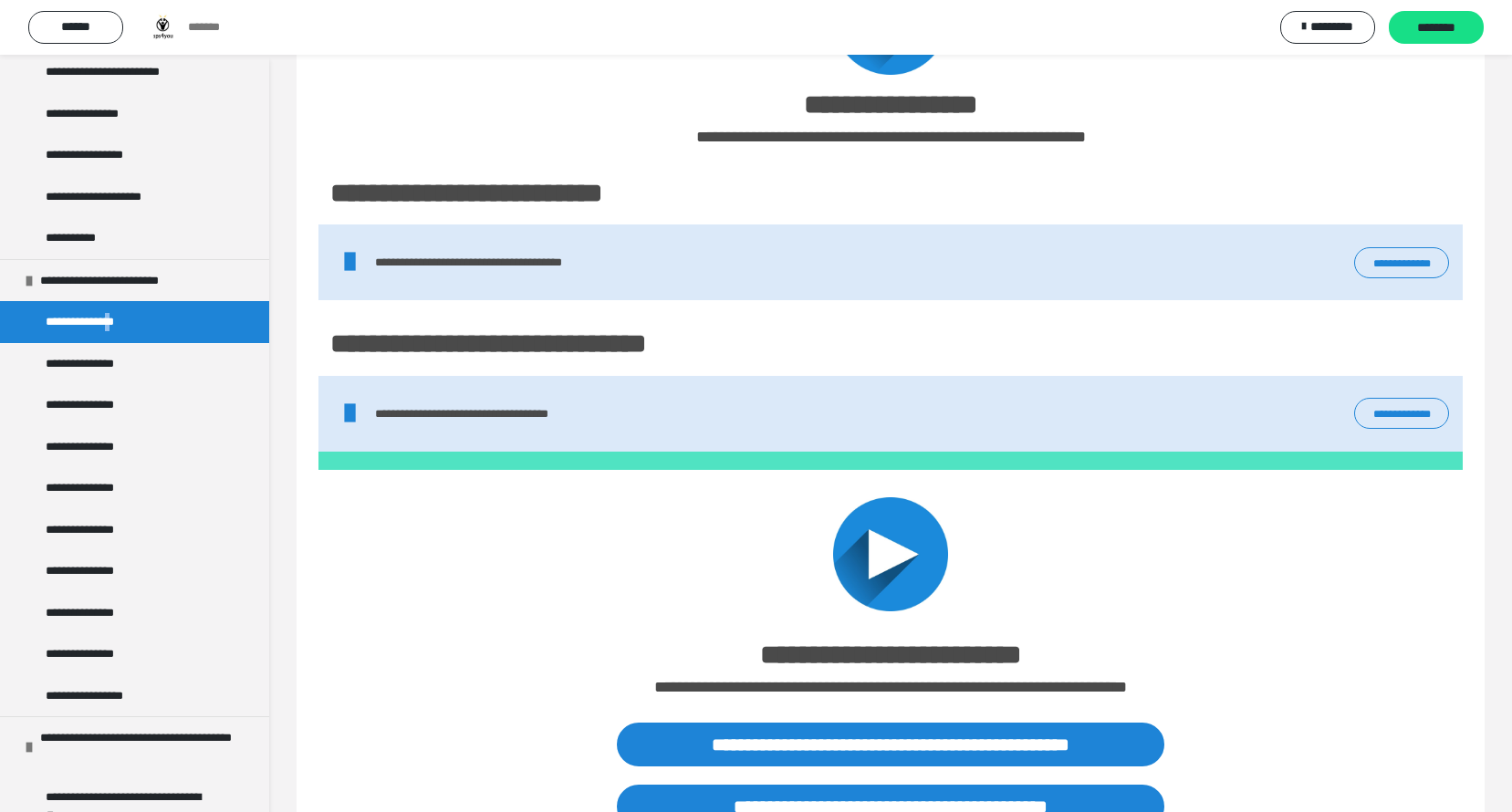 click on "**********" at bounding box center (1402, 263) 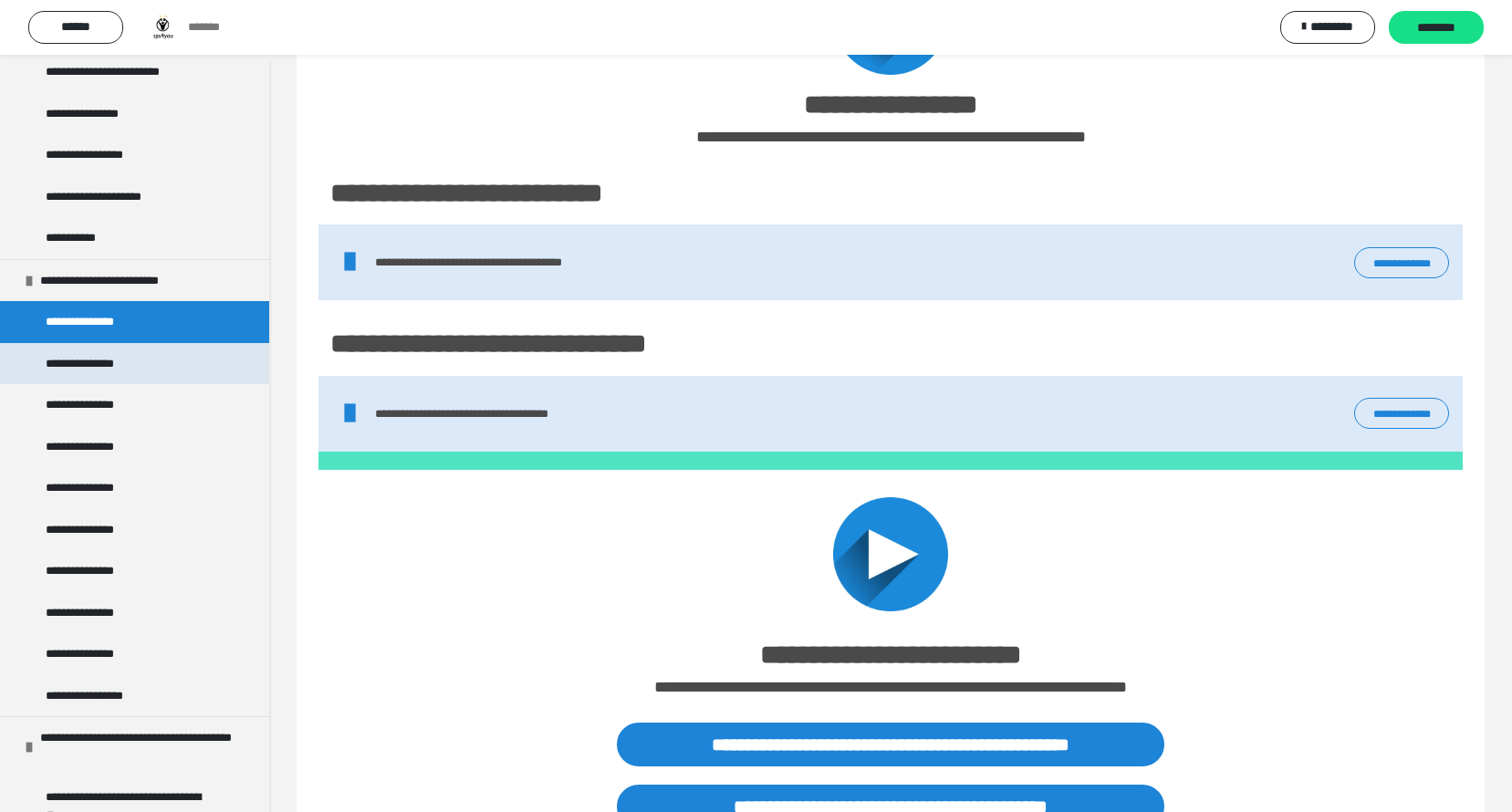 click on "**********" at bounding box center [89, 364] 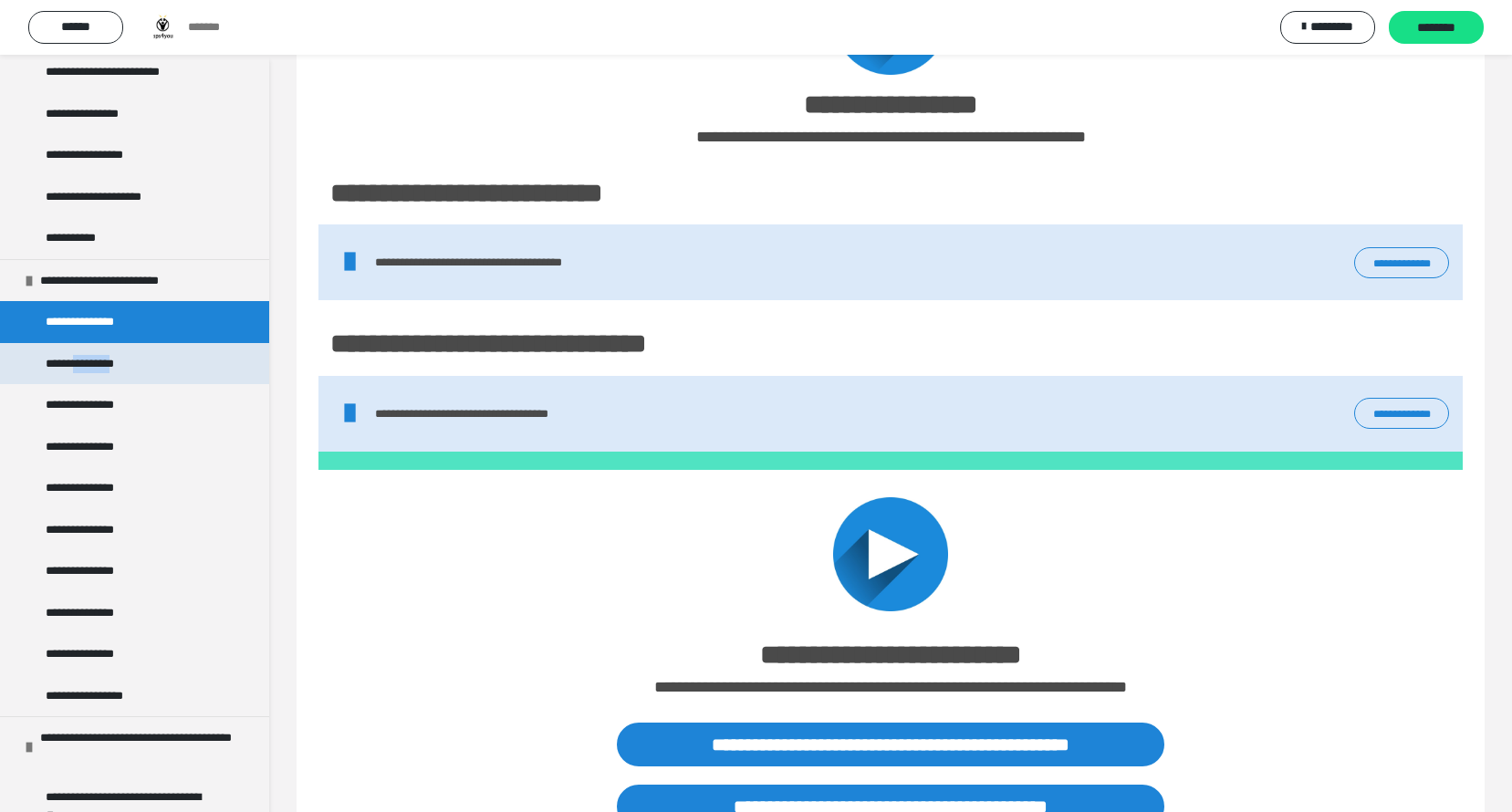 click on "**********" at bounding box center (89, 364) 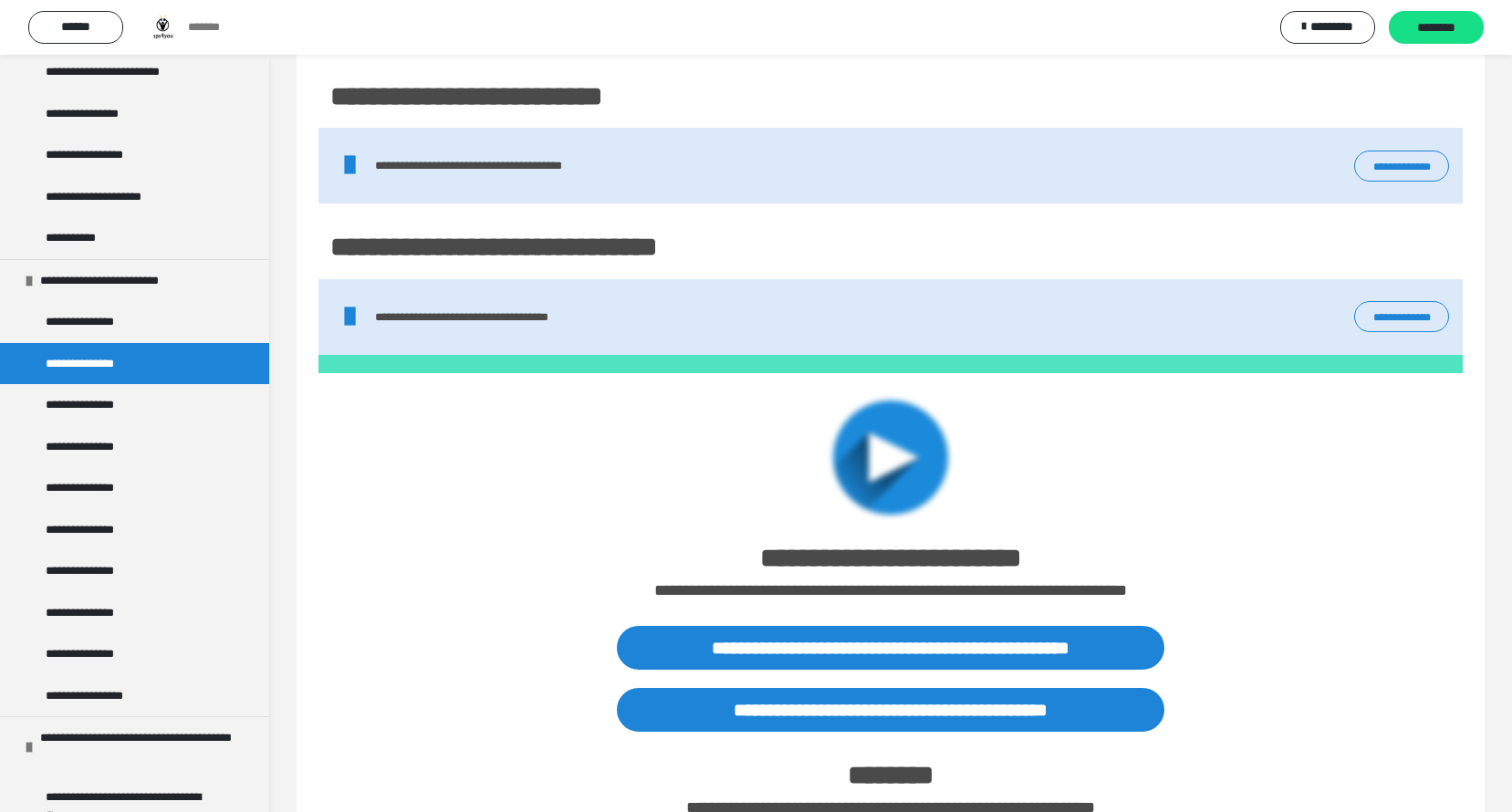 drag, startPoint x: 85, startPoint y: 373, endPoint x: 172, endPoint y: 368, distance: 87.14356 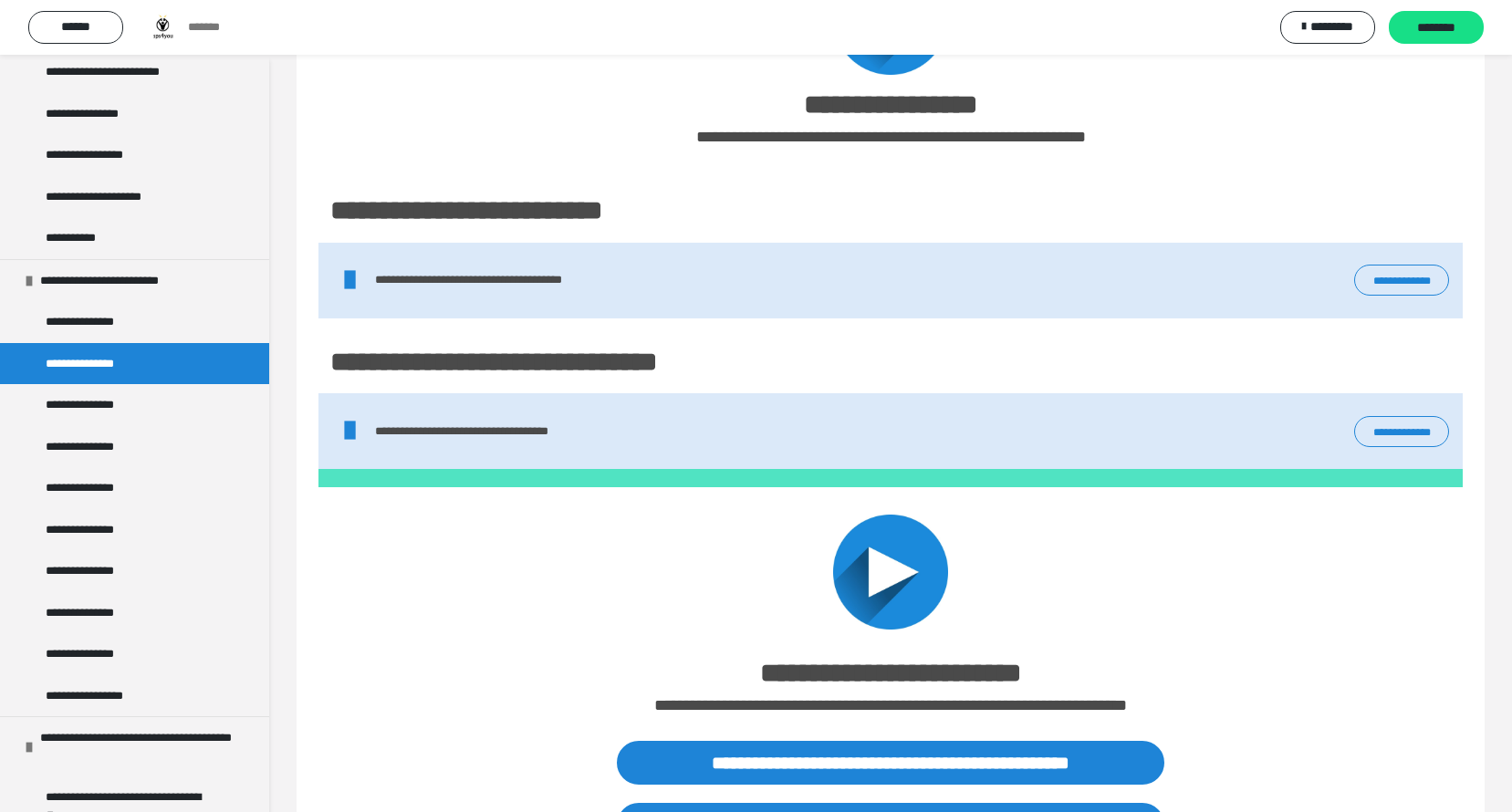 click on "**********" at bounding box center (1402, 280) 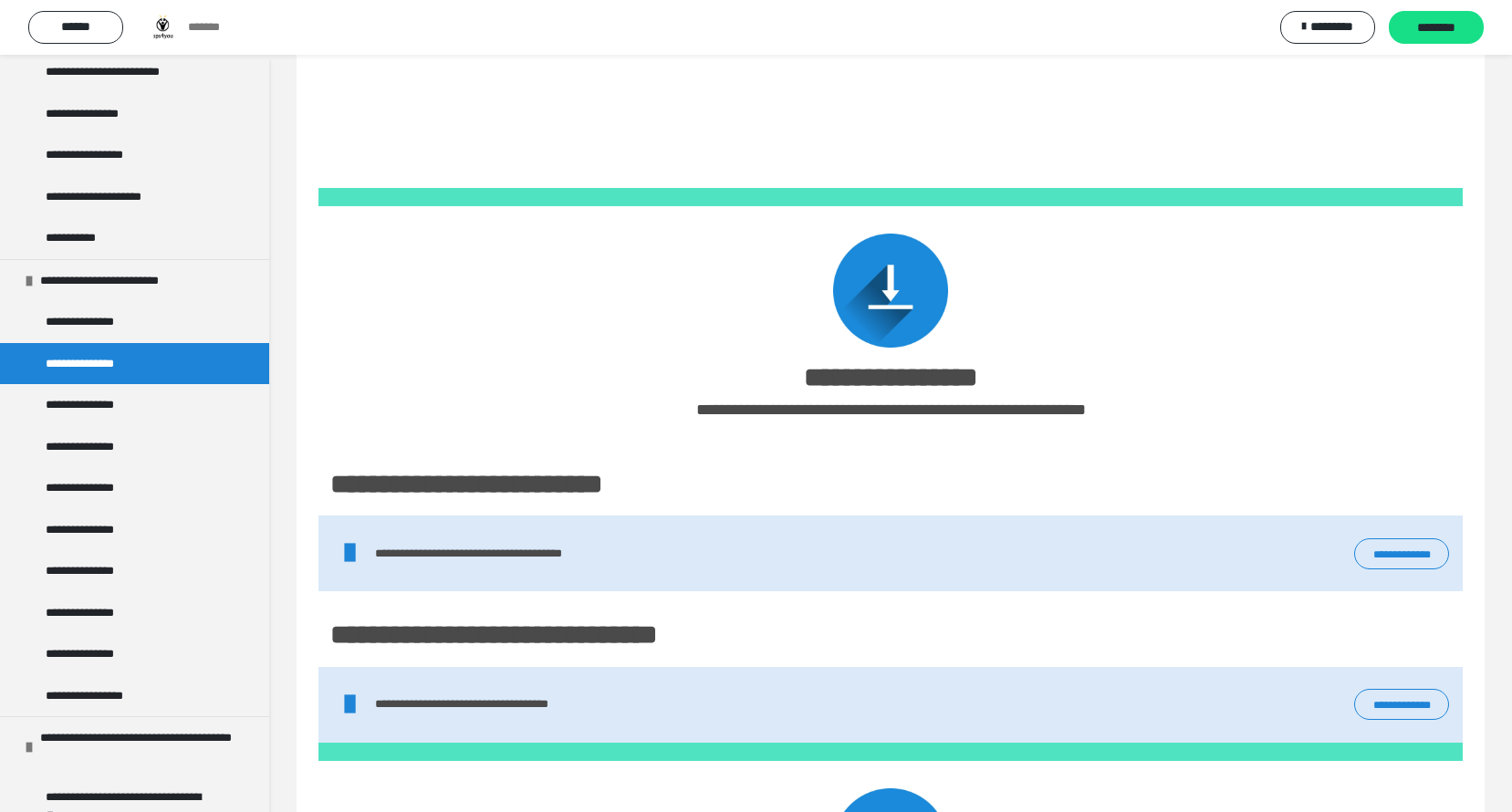 scroll, scrollTop: 2385, scrollLeft: 0, axis: vertical 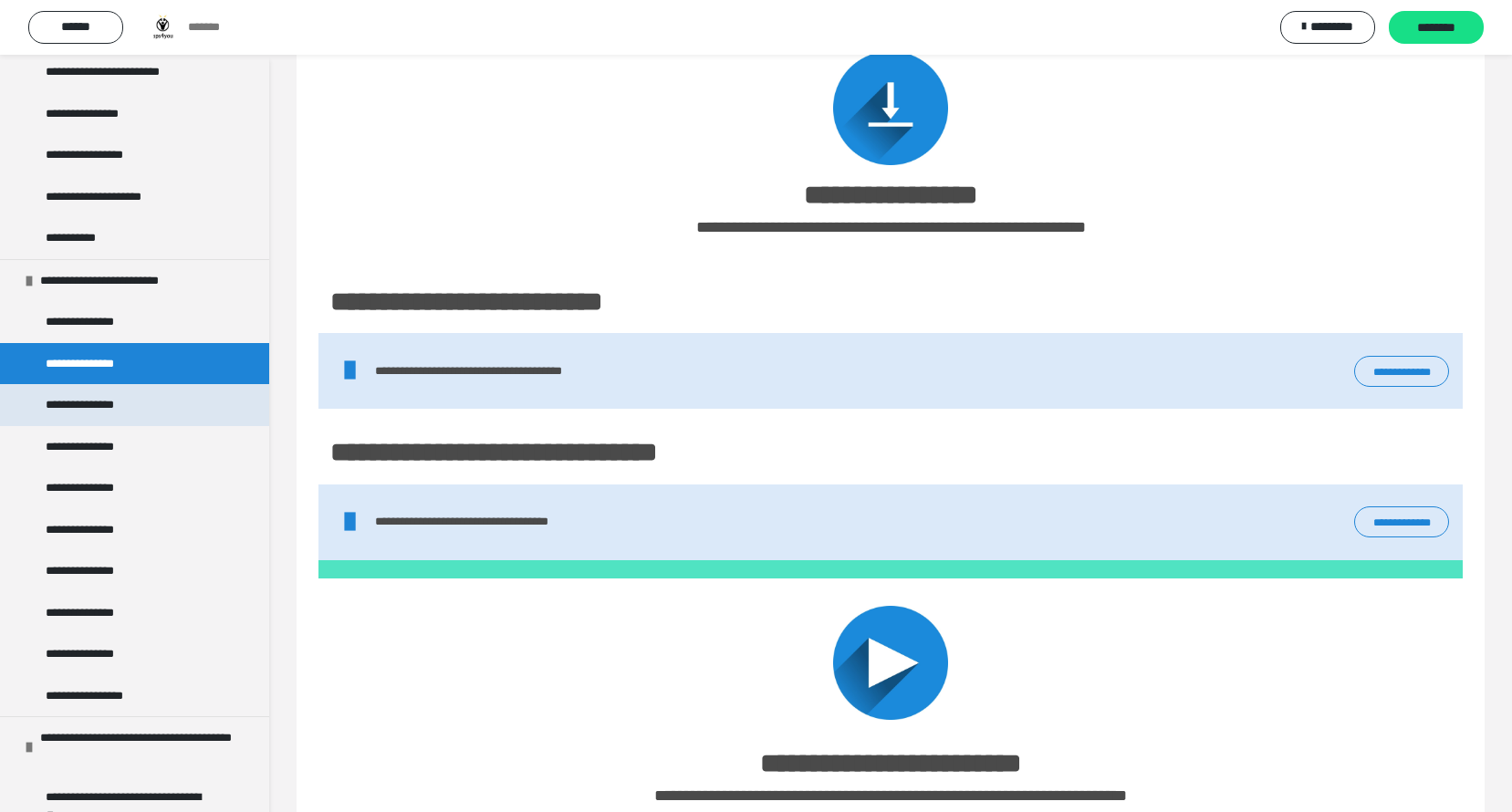 click on "**********" at bounding box center (134, 405) 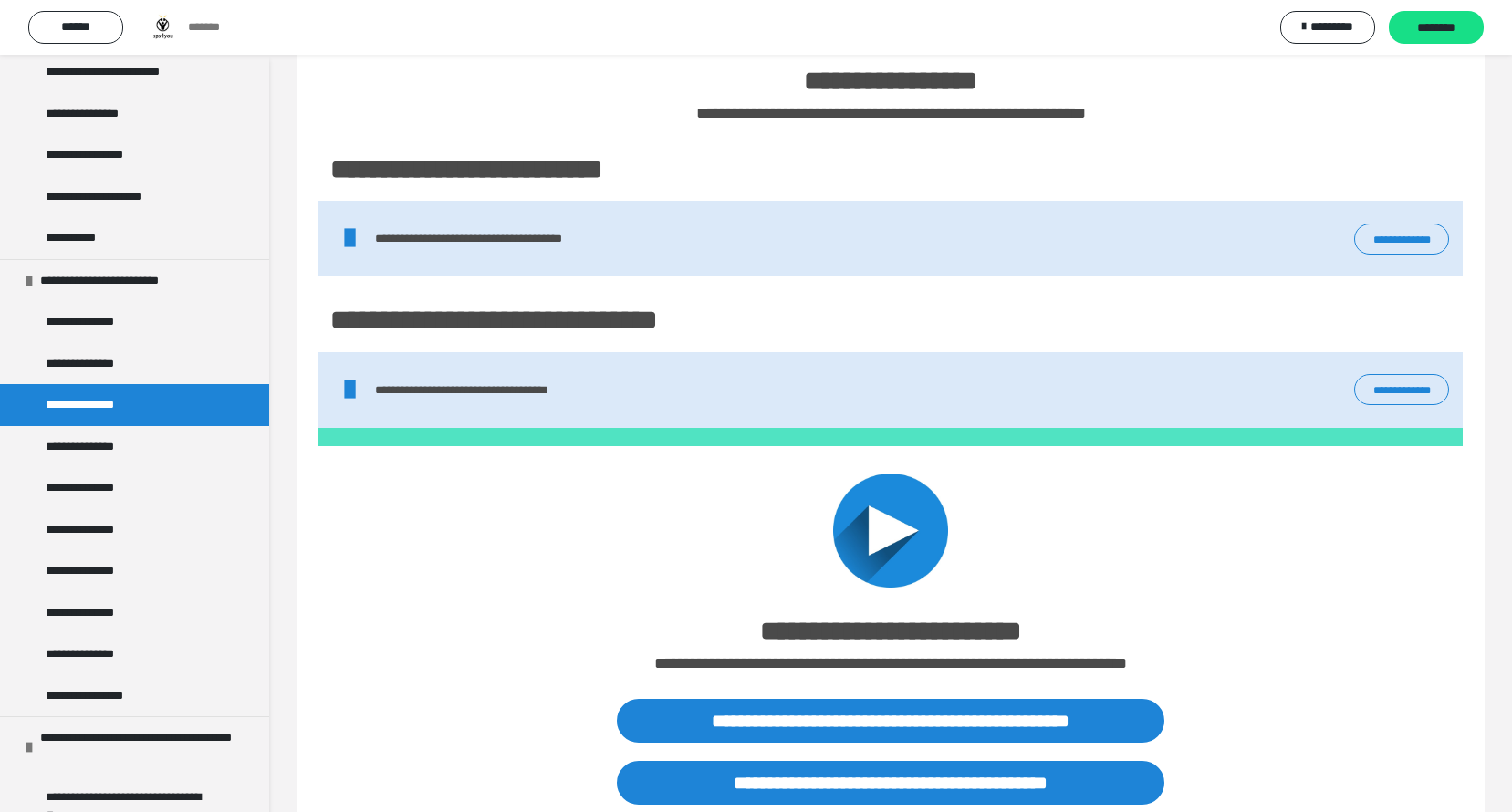 click on "**********" at bounding box center [1402, 239] 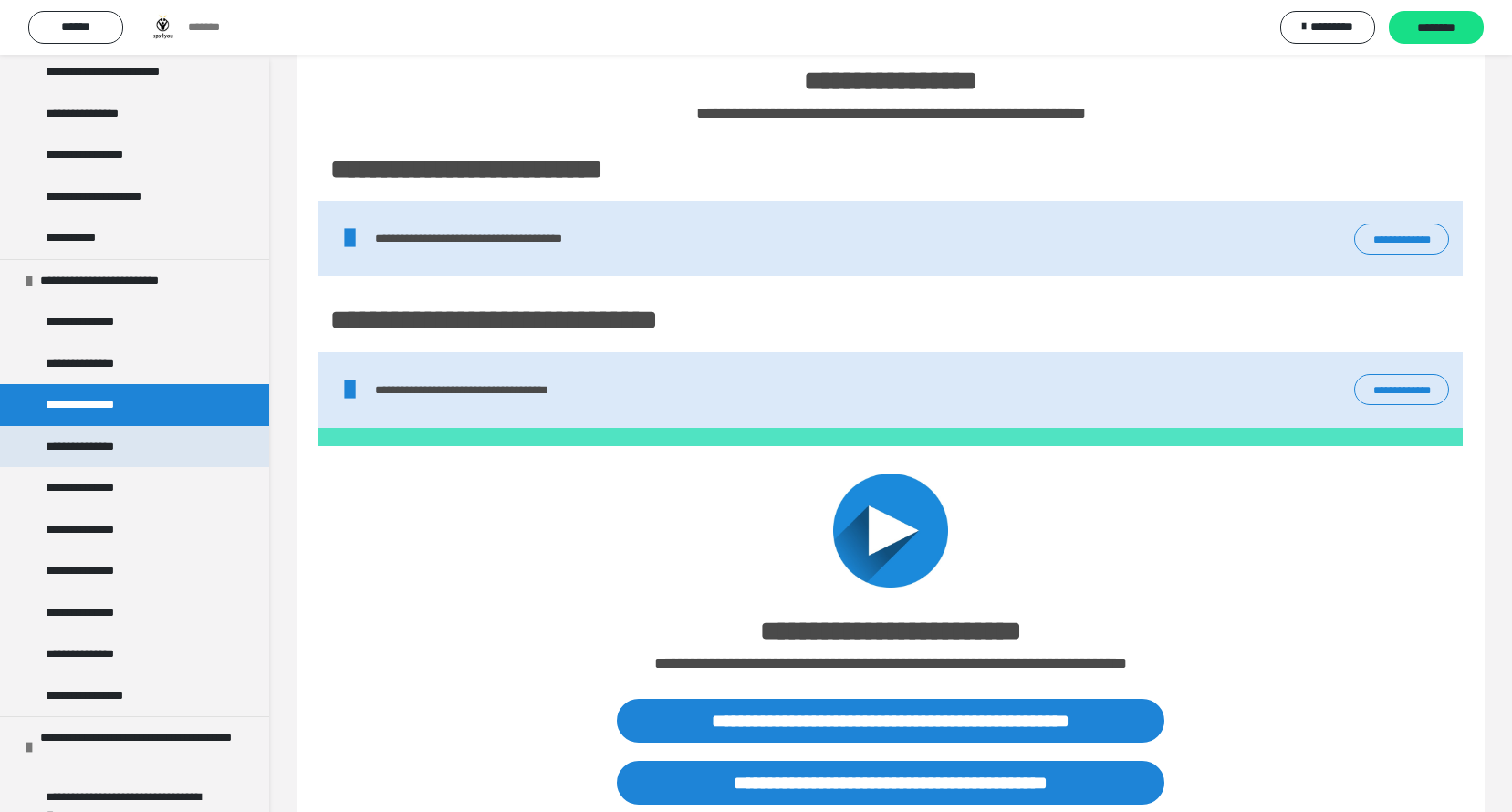 click on "**********" at bounding box center (90, 447) 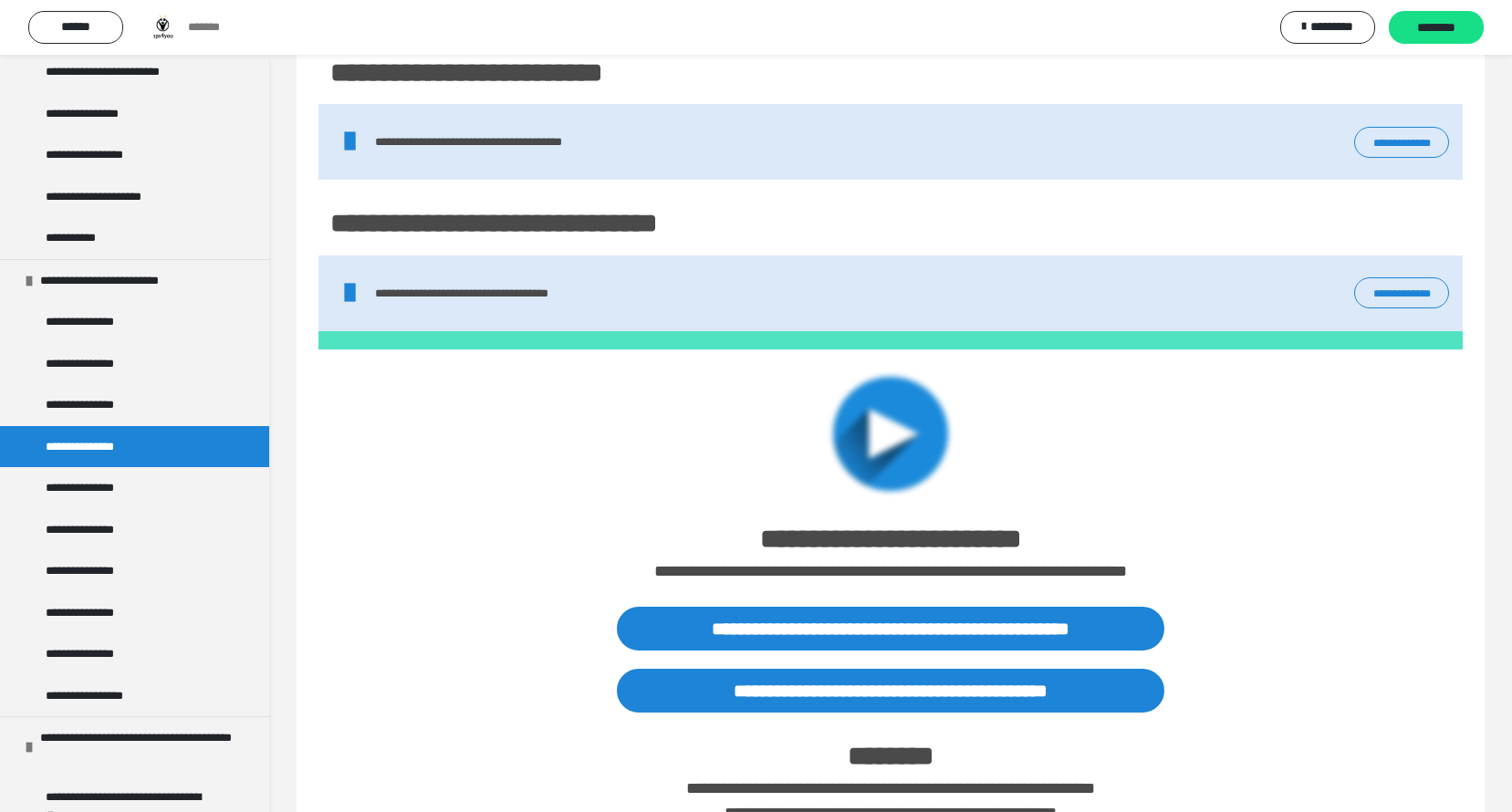 drag, startPoint x: 94, startPoint y: 450, endPoint x: 183, endPoint y: 452, distance: 89.02247 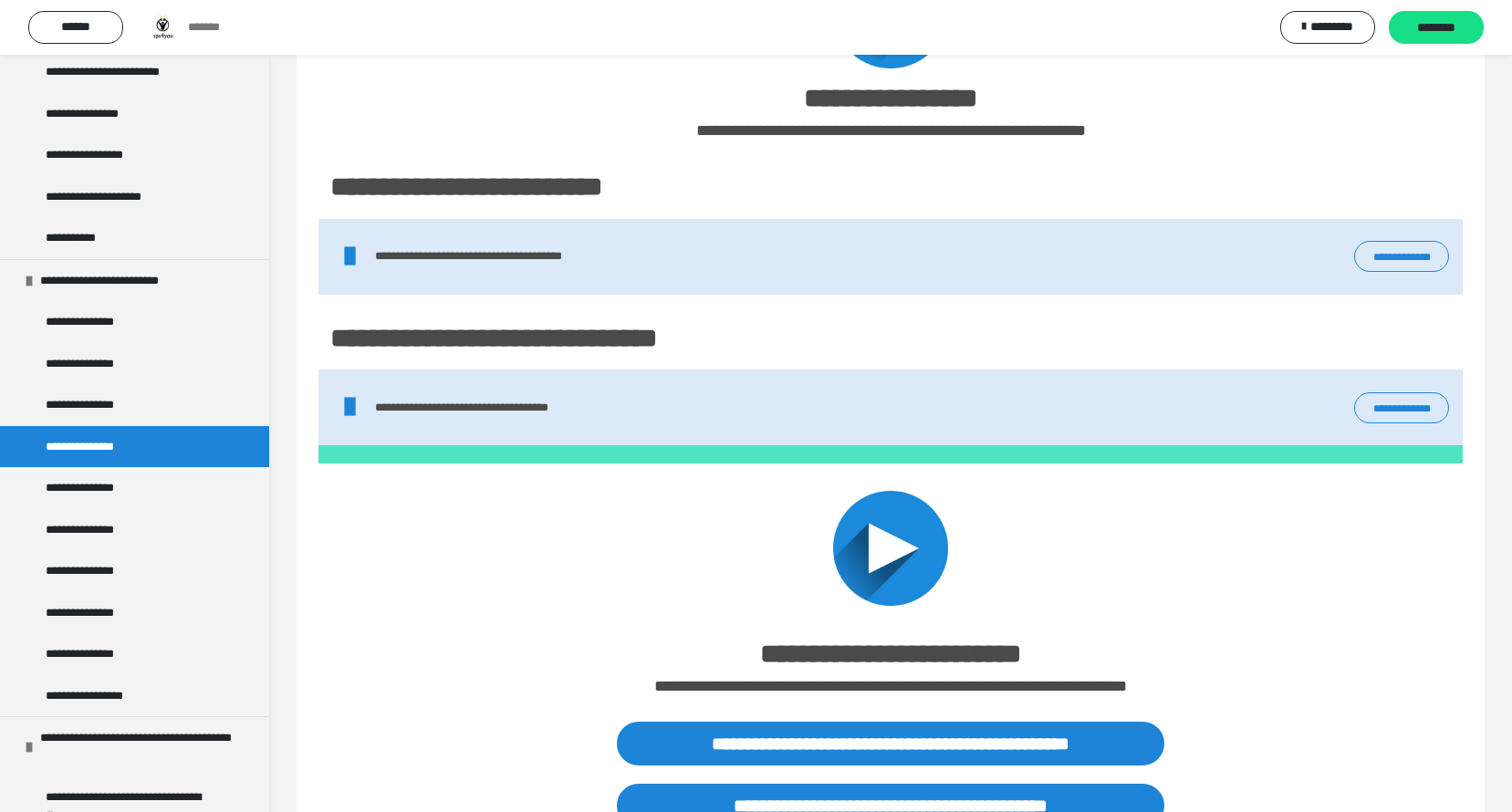 click on "**********" at bounding box center [1402, 256] 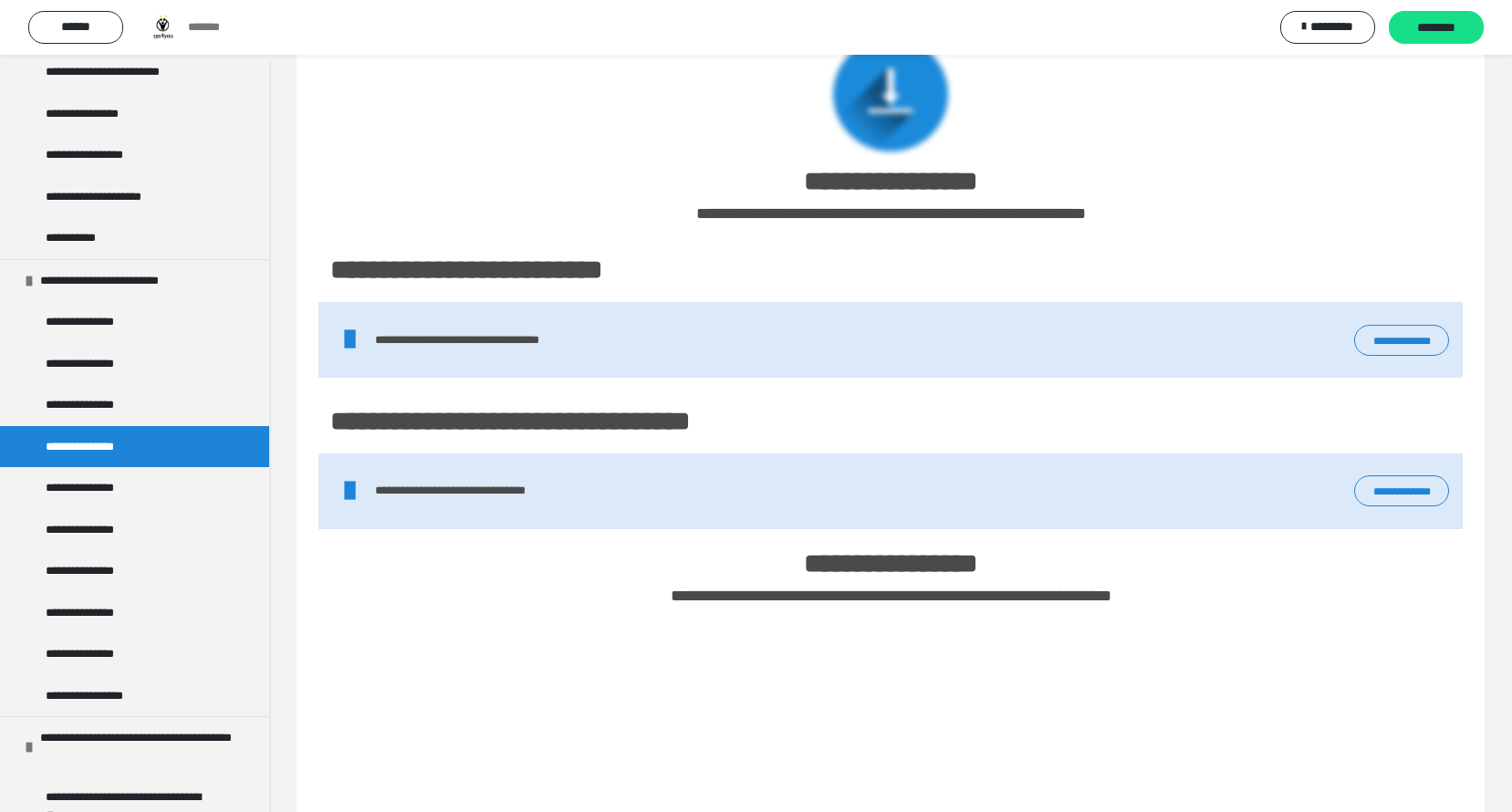 scroll, scrollTop: 1040, scrollLeft: 0, axis: vertical 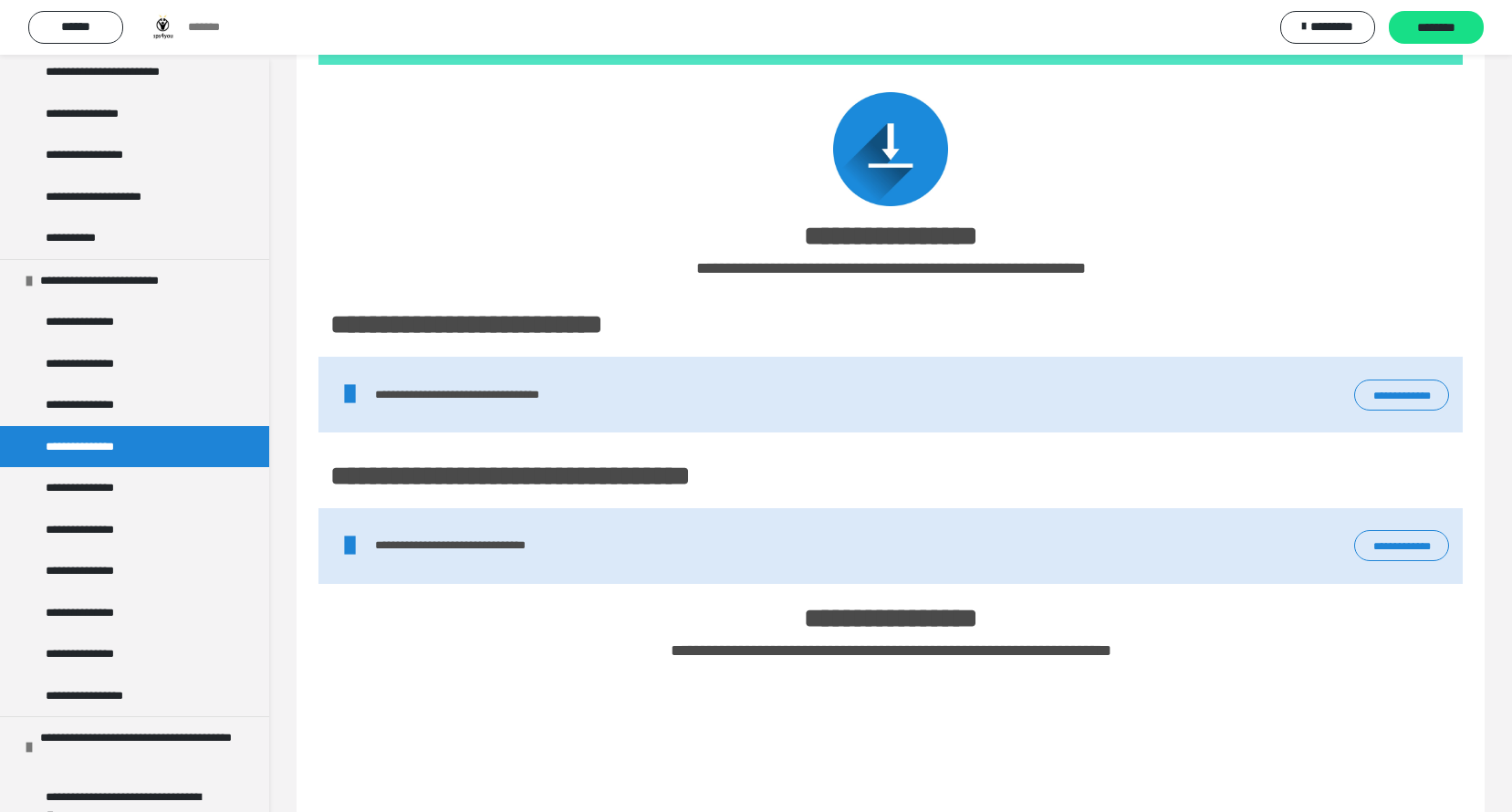 click on "**********" at bounding box center (1402, 395) 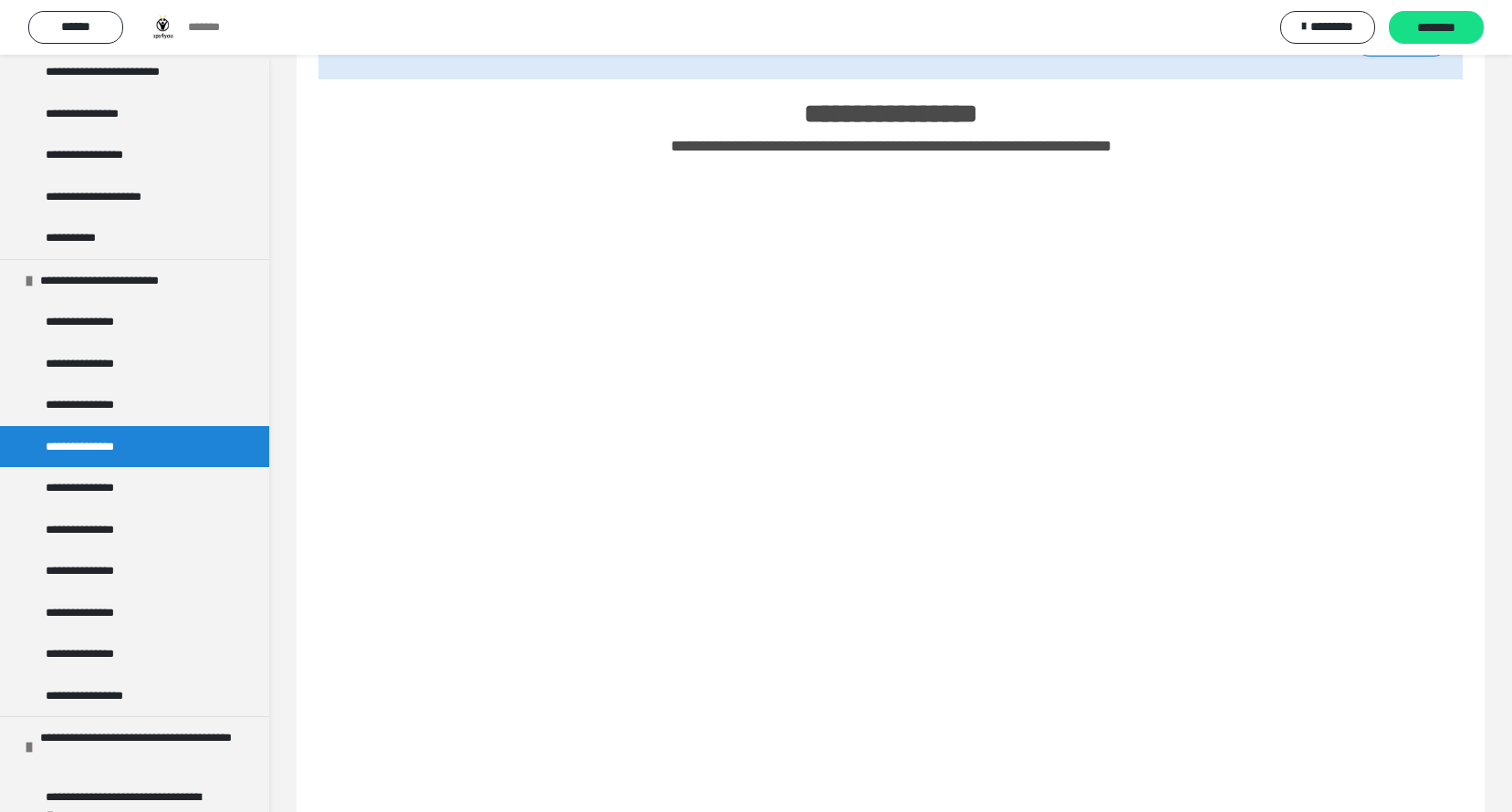 scroll, scrollTop: 1588, scrollLeft: 0, axis: vertical 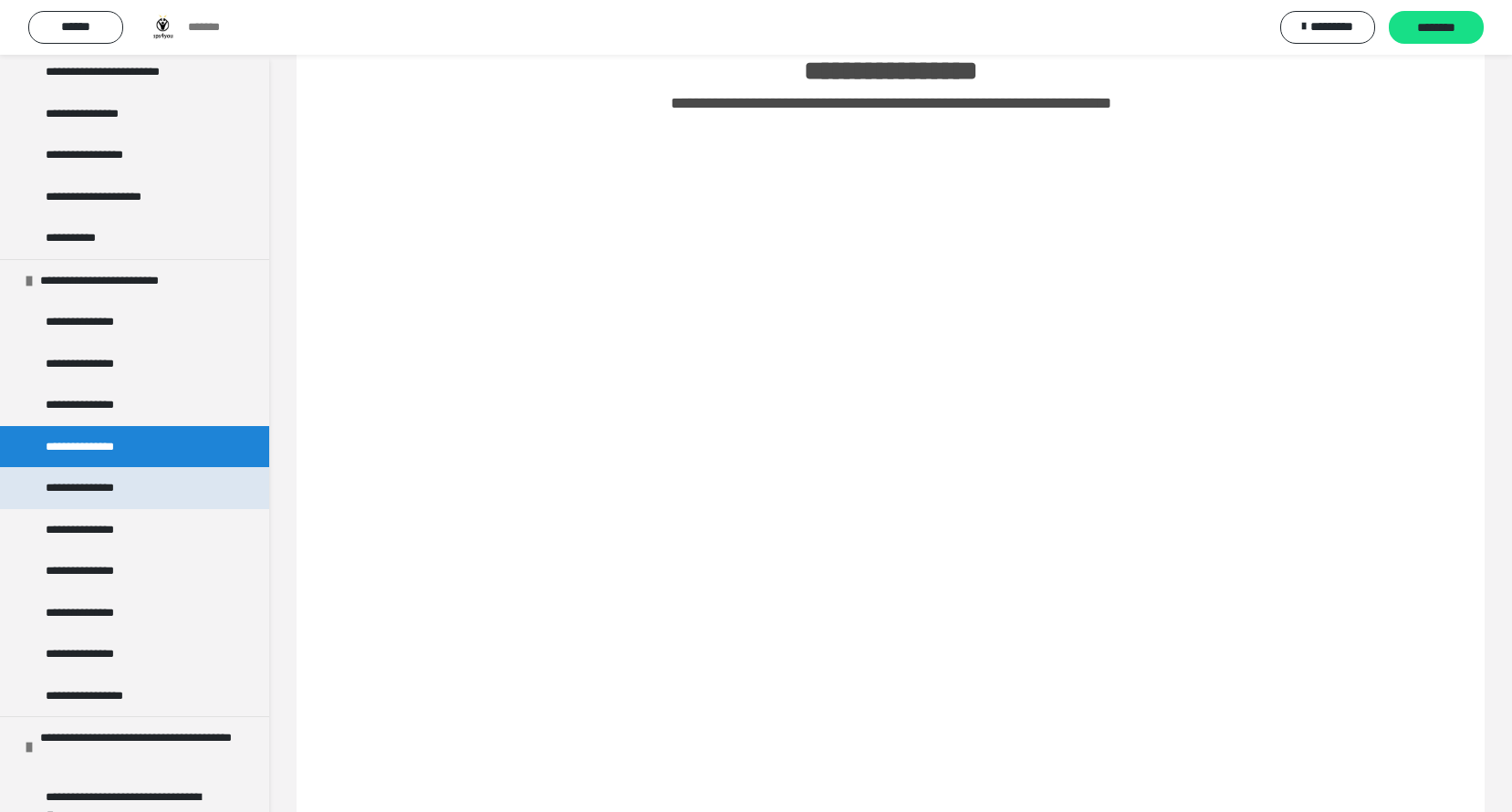 click on "**********" at bounding box center (134, 488) 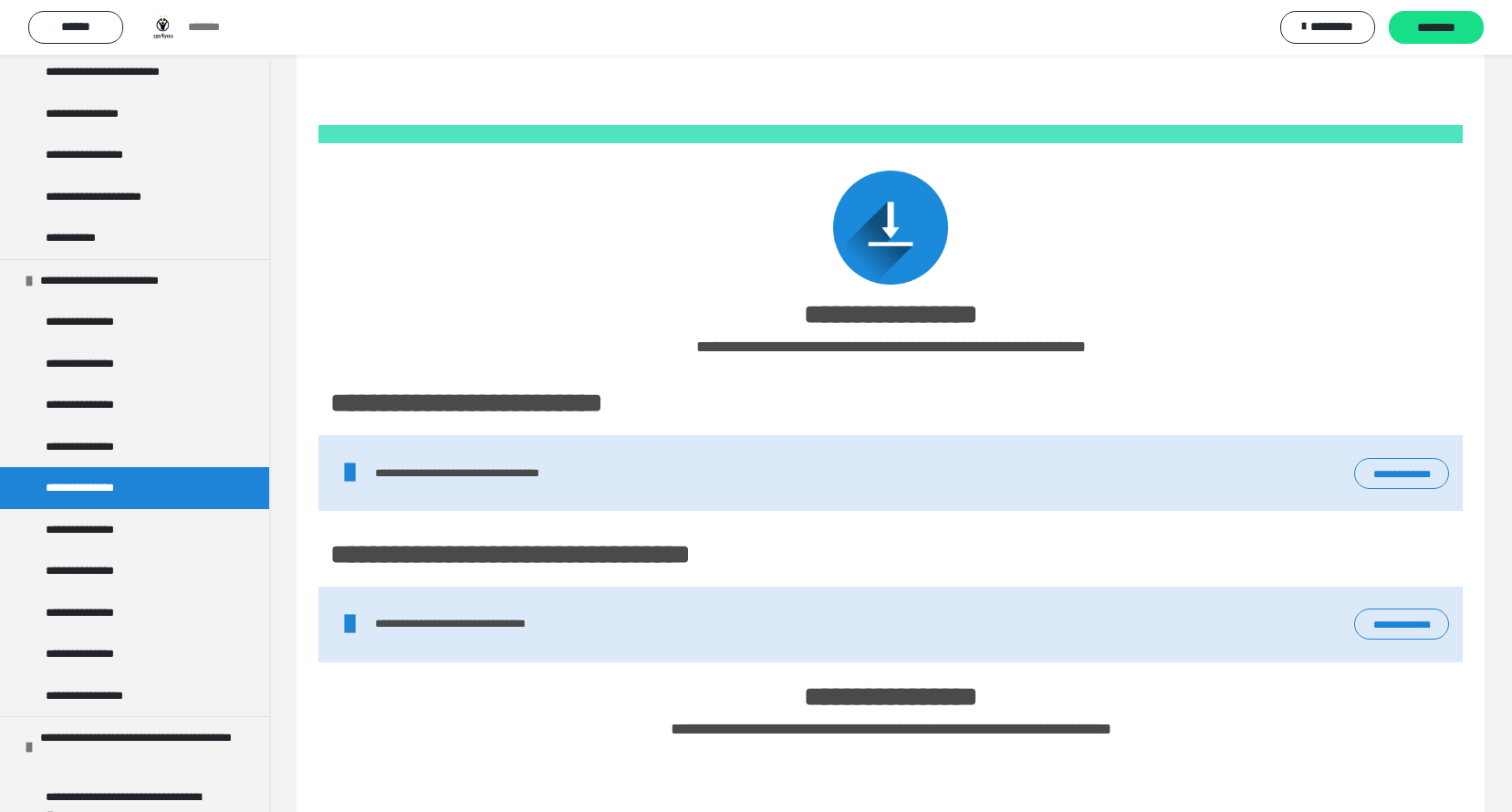 scroll, scrollTop: 949, scrollLeft: 0, axis: vertical 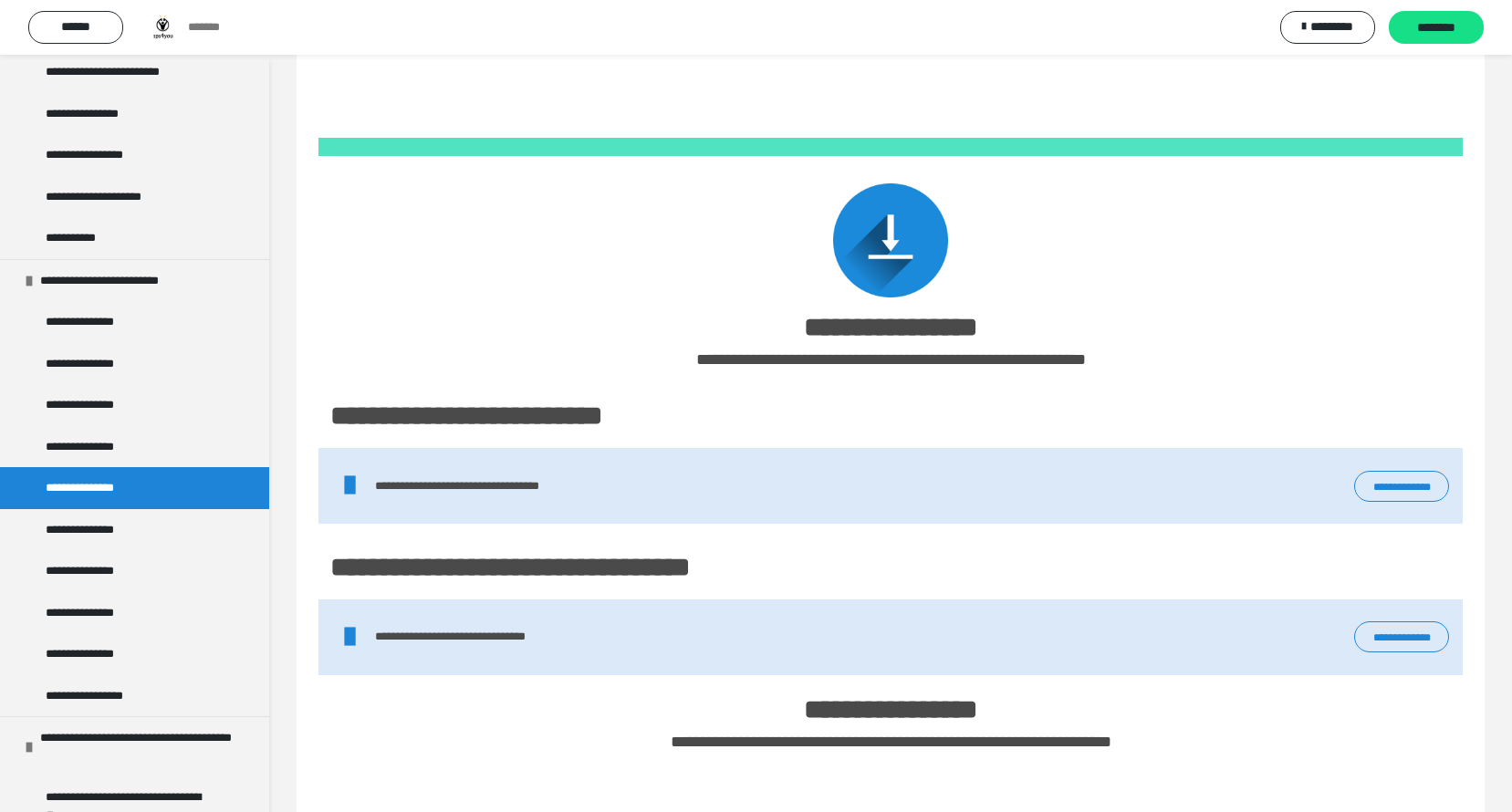 click on "**********" at bounding box center (1402, 486) 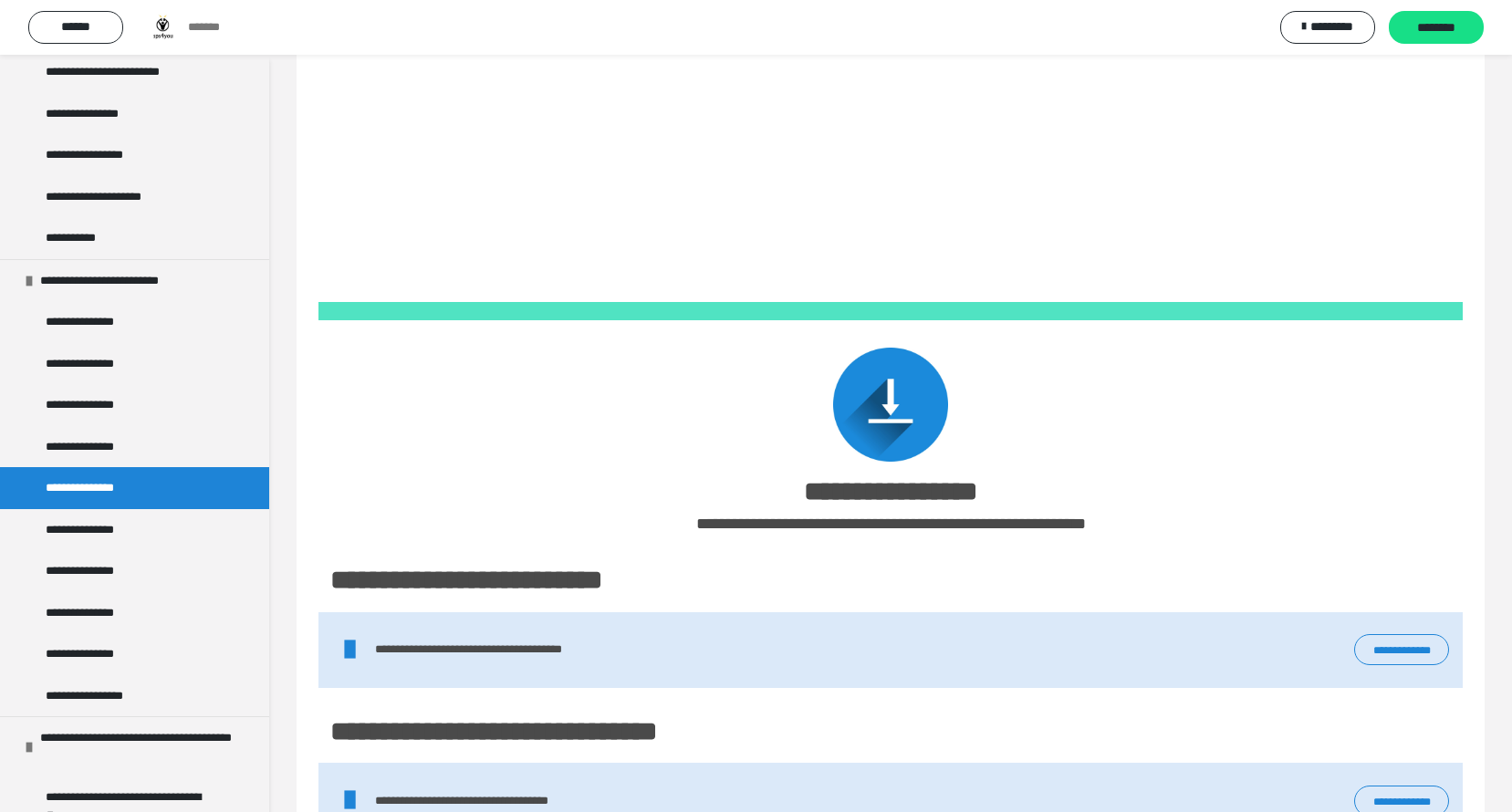 scroll, scrollTop: 2226, scrollLeft: 0, axis: vertical 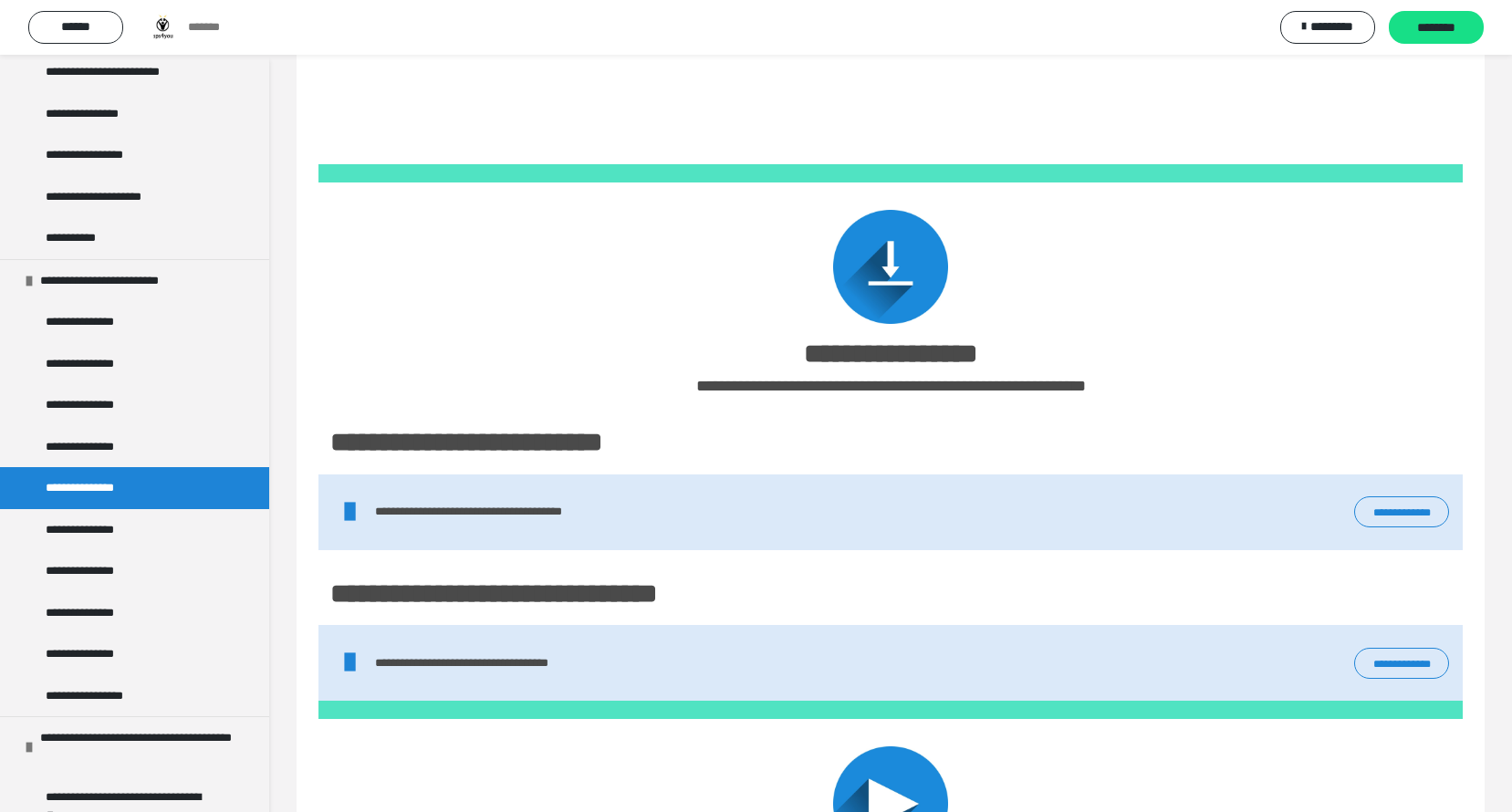 drag, startPoint x: 1410, startPoint y: 514, endPoint x: 1404, endPoint y: 505, distance: 10.816654 